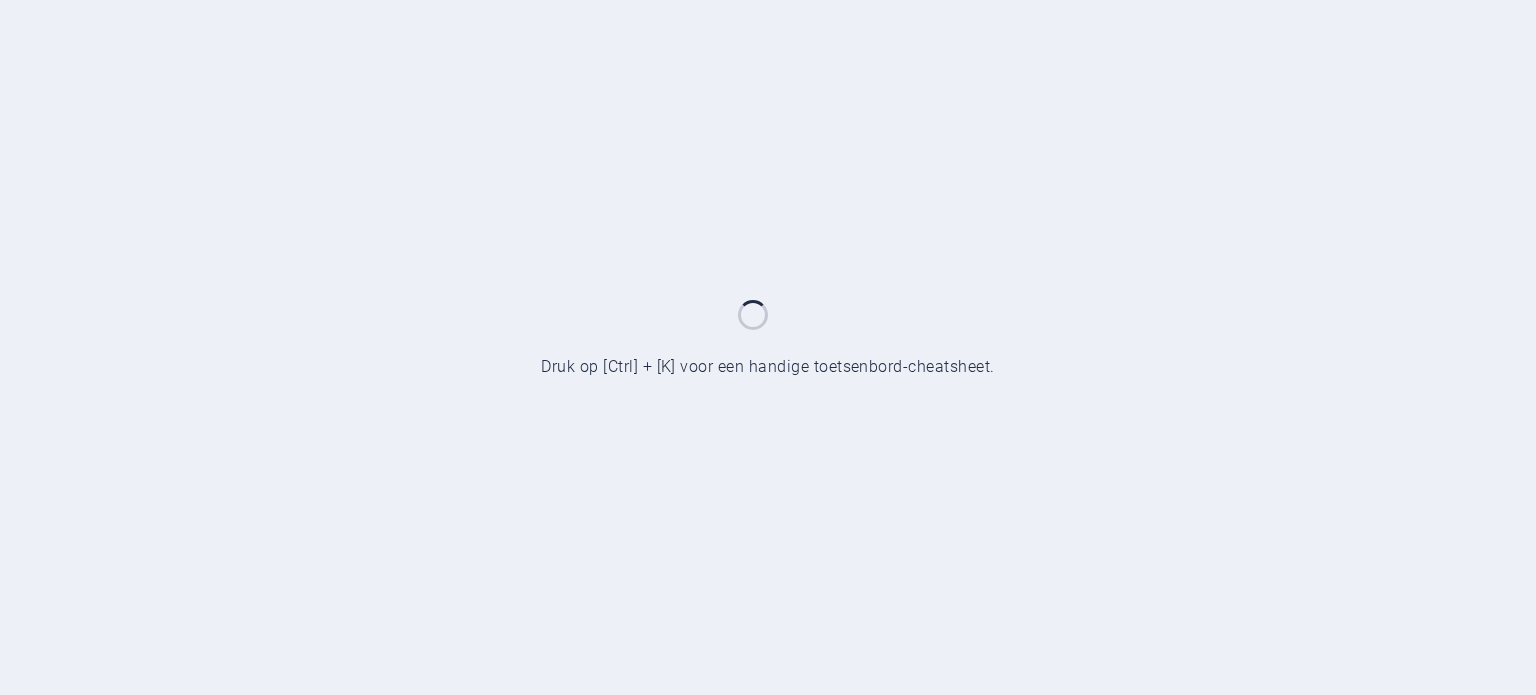 scroll, scrollTop: 0, scrollLeft: 0, axis: both 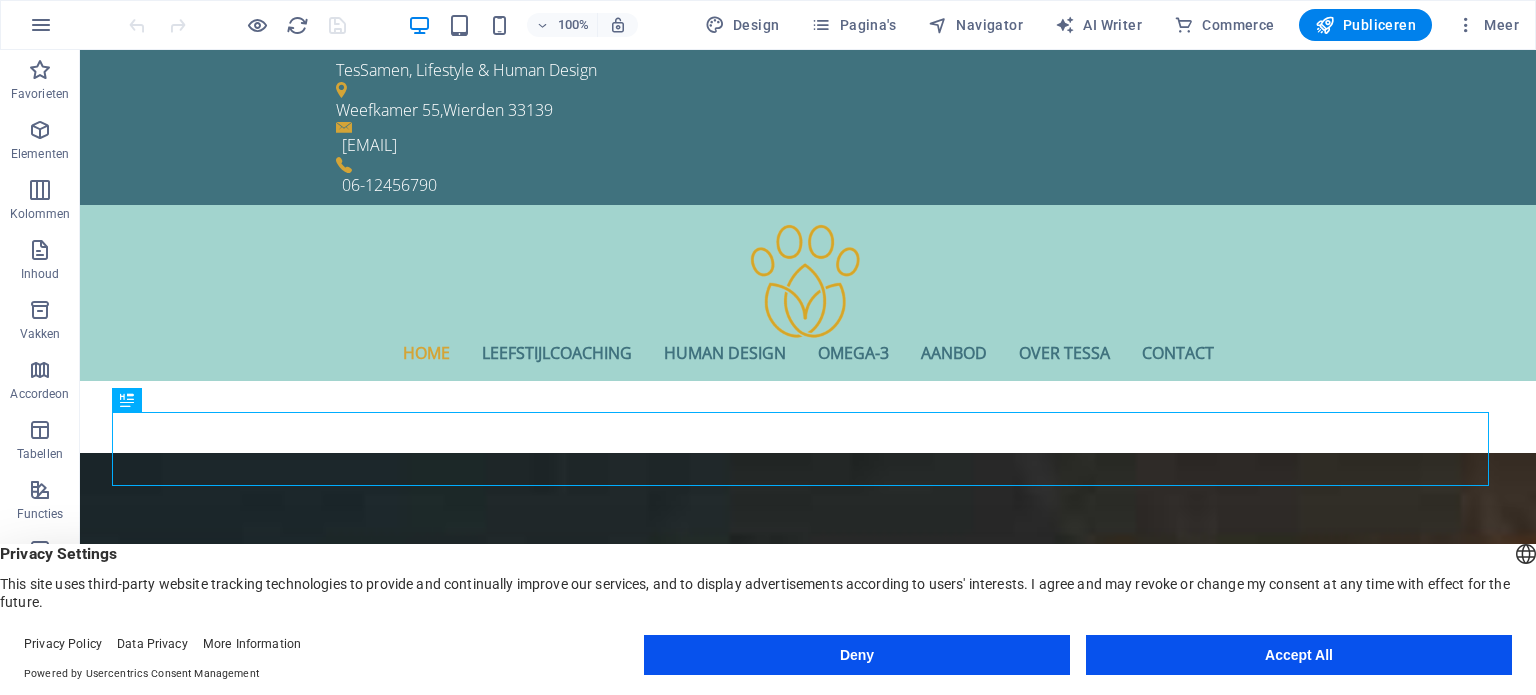 click on "Accept All" at bounding box center [1299, 655] 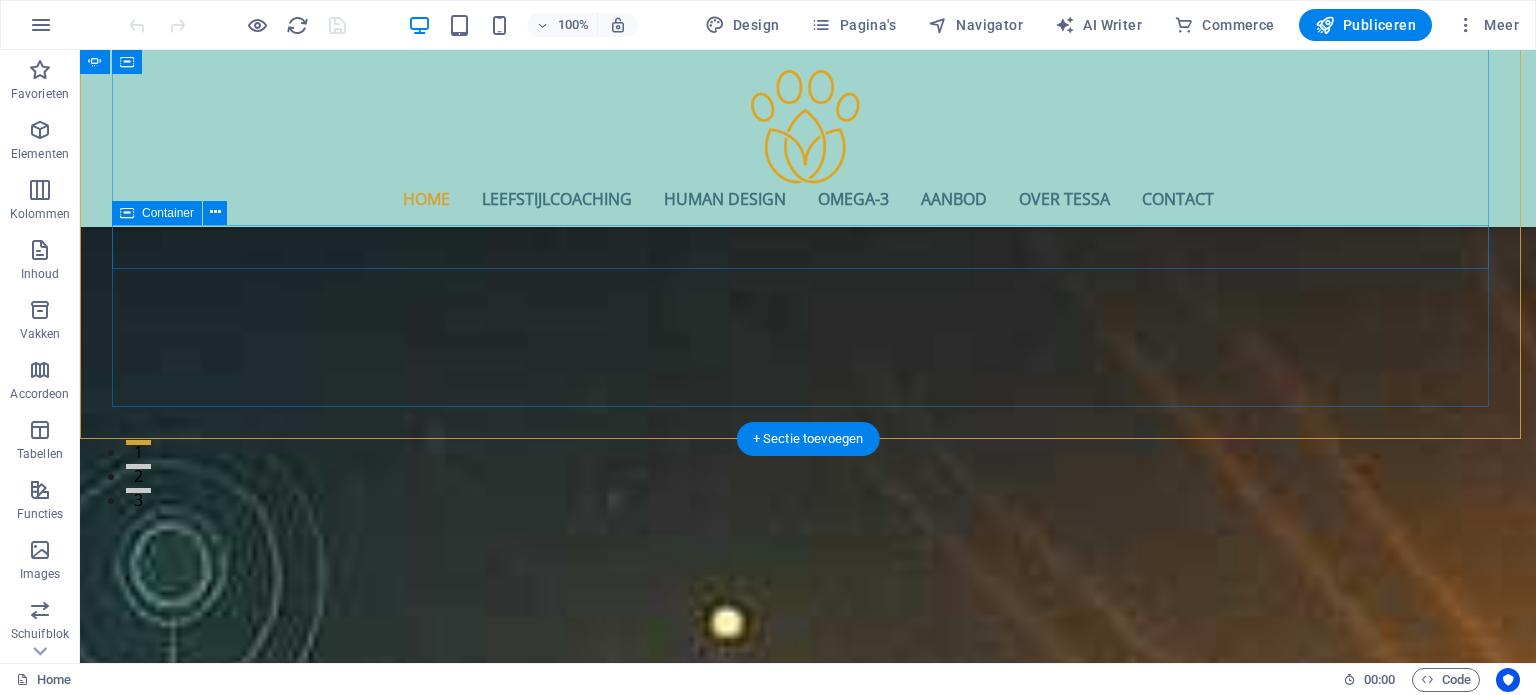 scroll, scrollTop: 100, scrollLeft: 0, axis: vertical 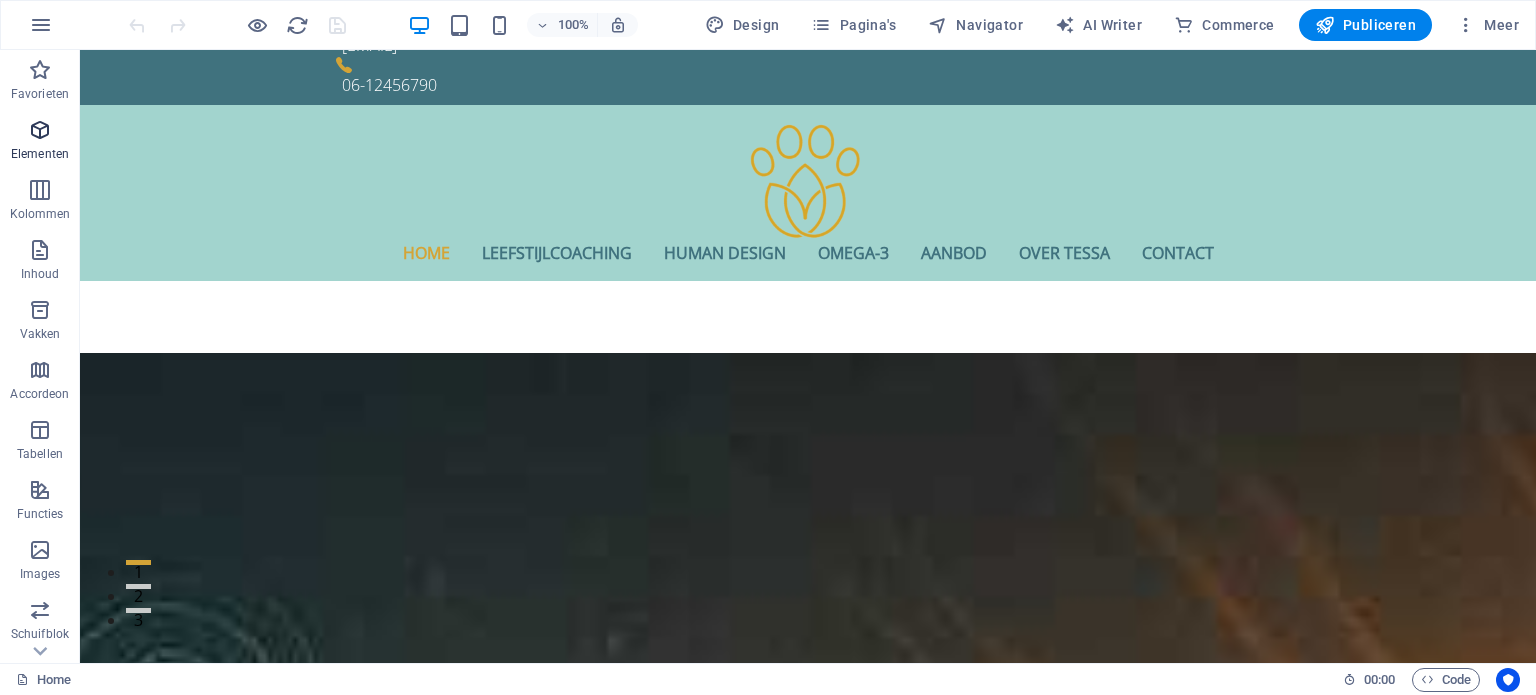 click on "Elementen" at bounding box center [40, 142] 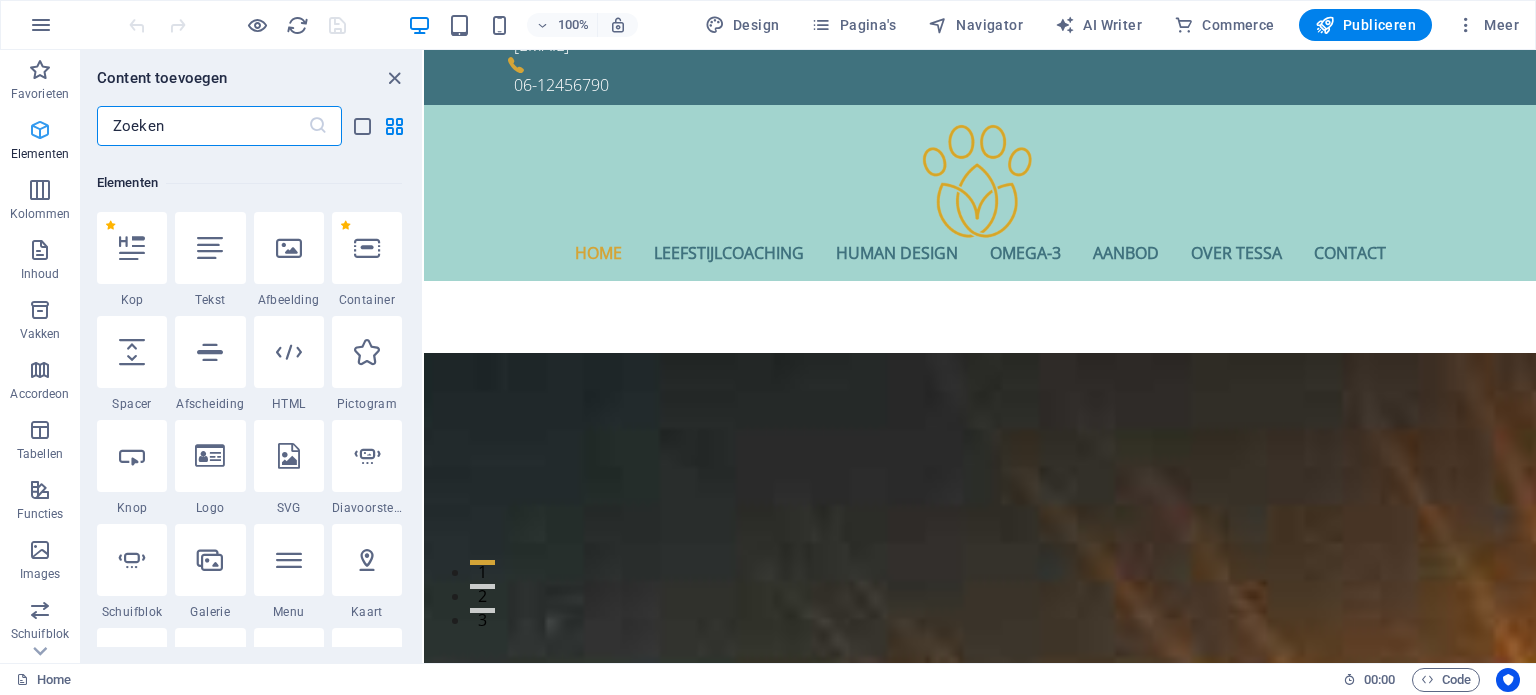 scroll, scrollTop: 212, scrollLeft: 0, axis: vertical 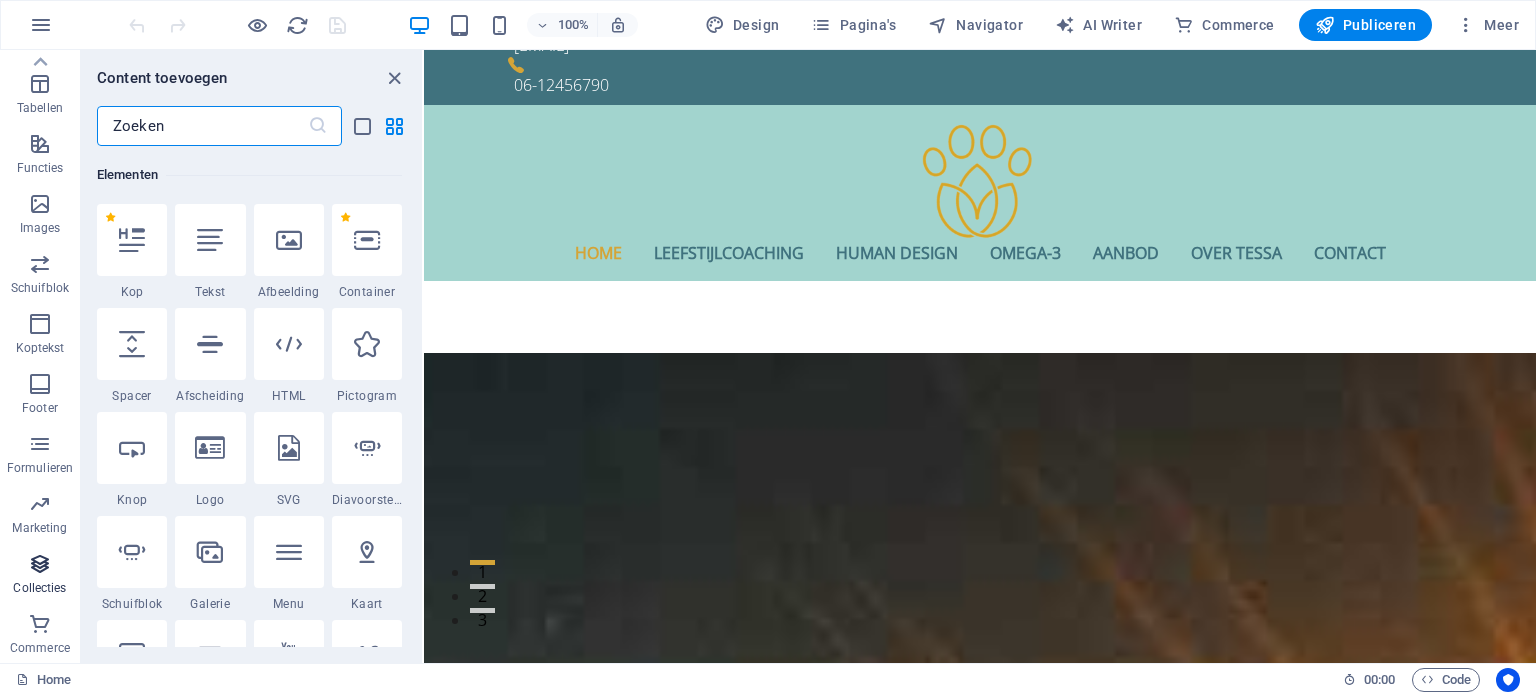click on "Collecties" at bounding box center (39, 588) 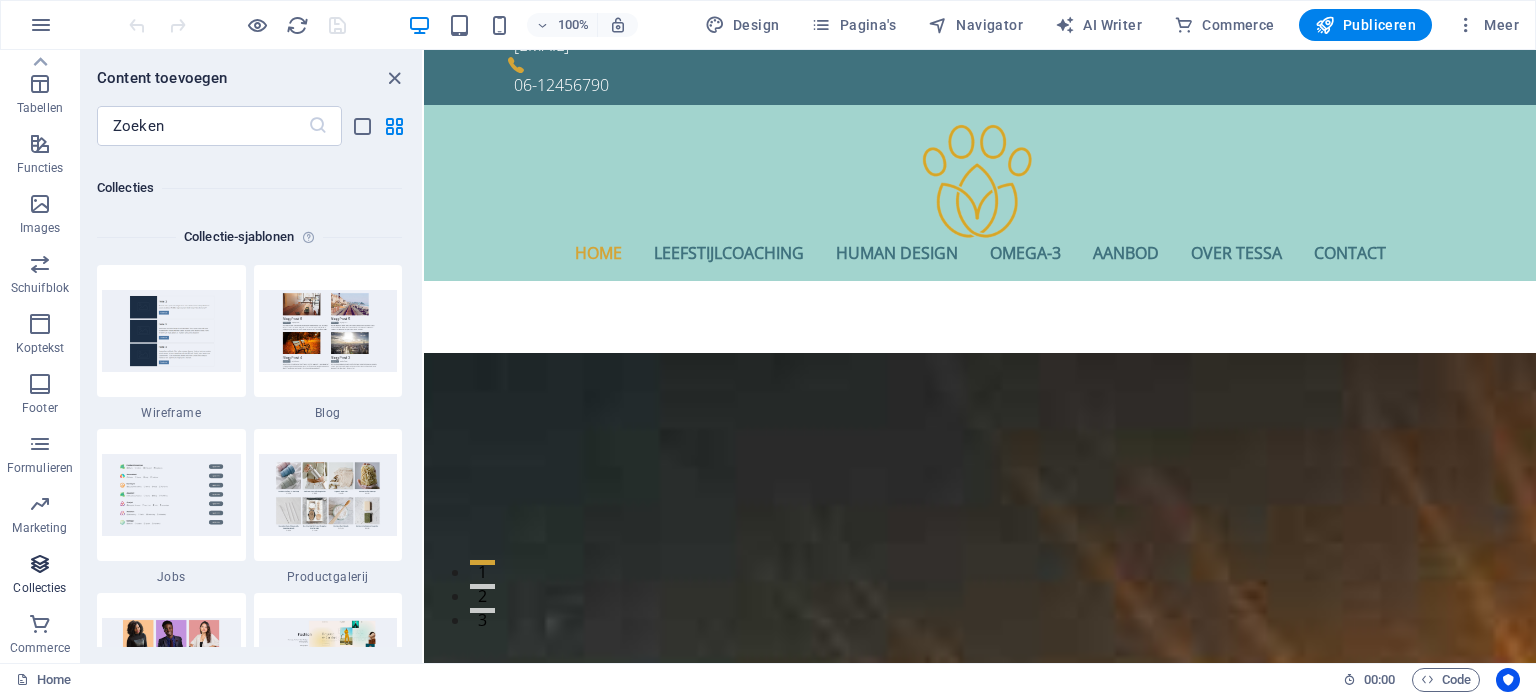 scroll, scrollTop: 18305, scrollLeft: 0, axis: vertical 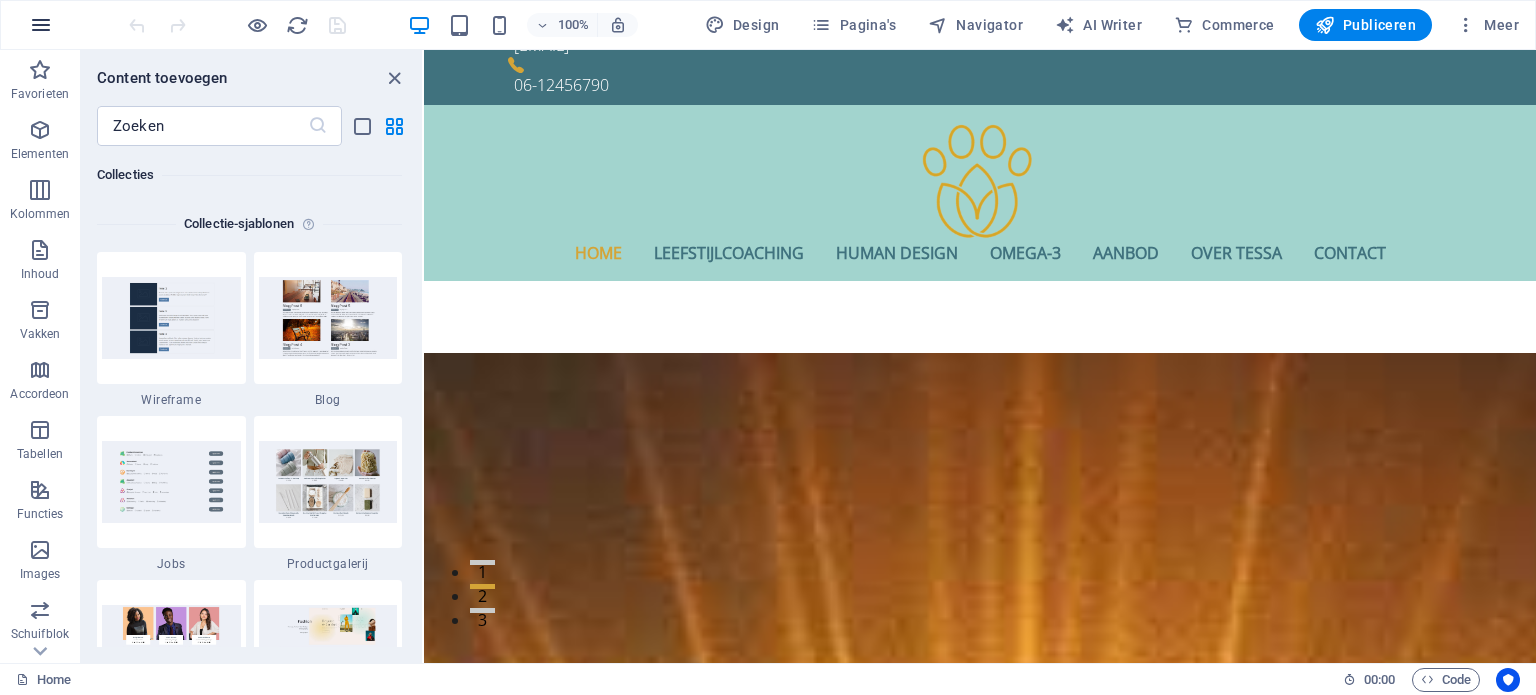 click at bounding box center (41, 25) 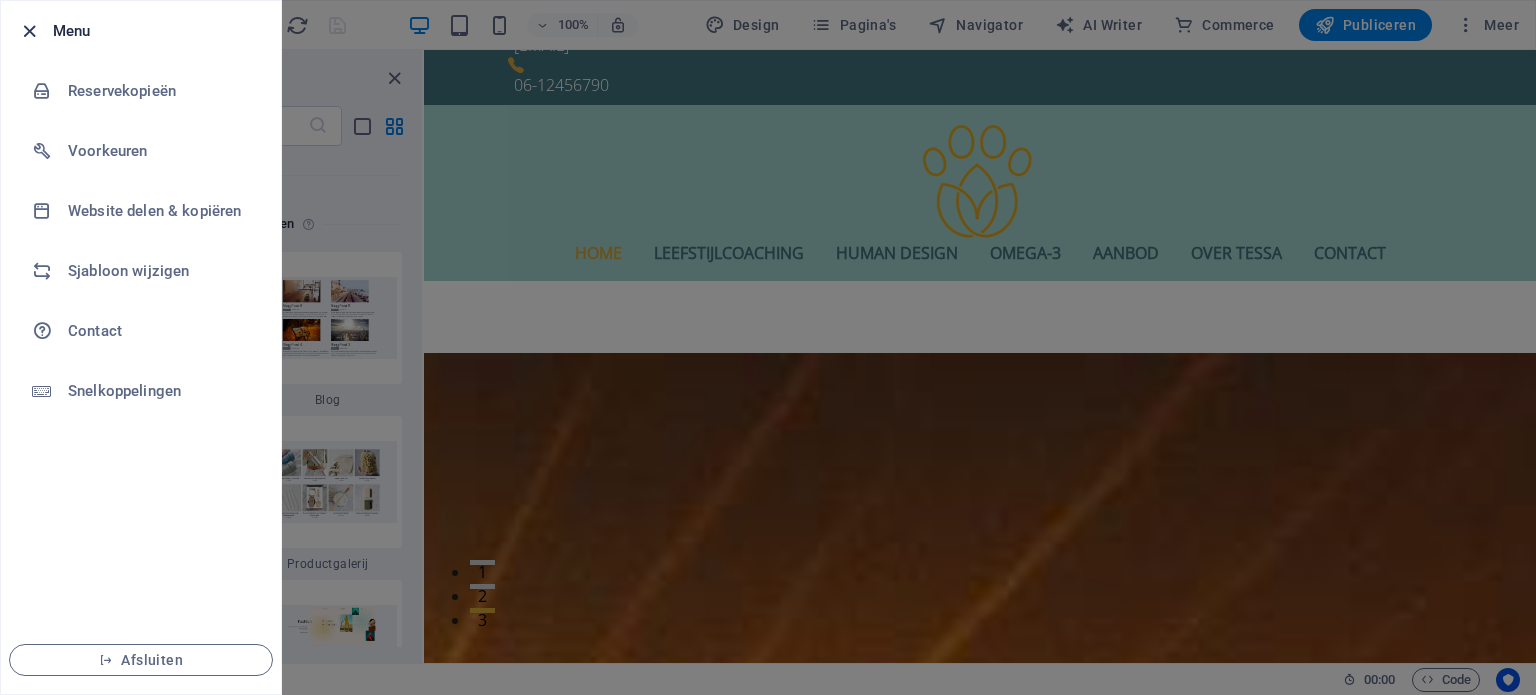 click at bounding box center (29, 31) 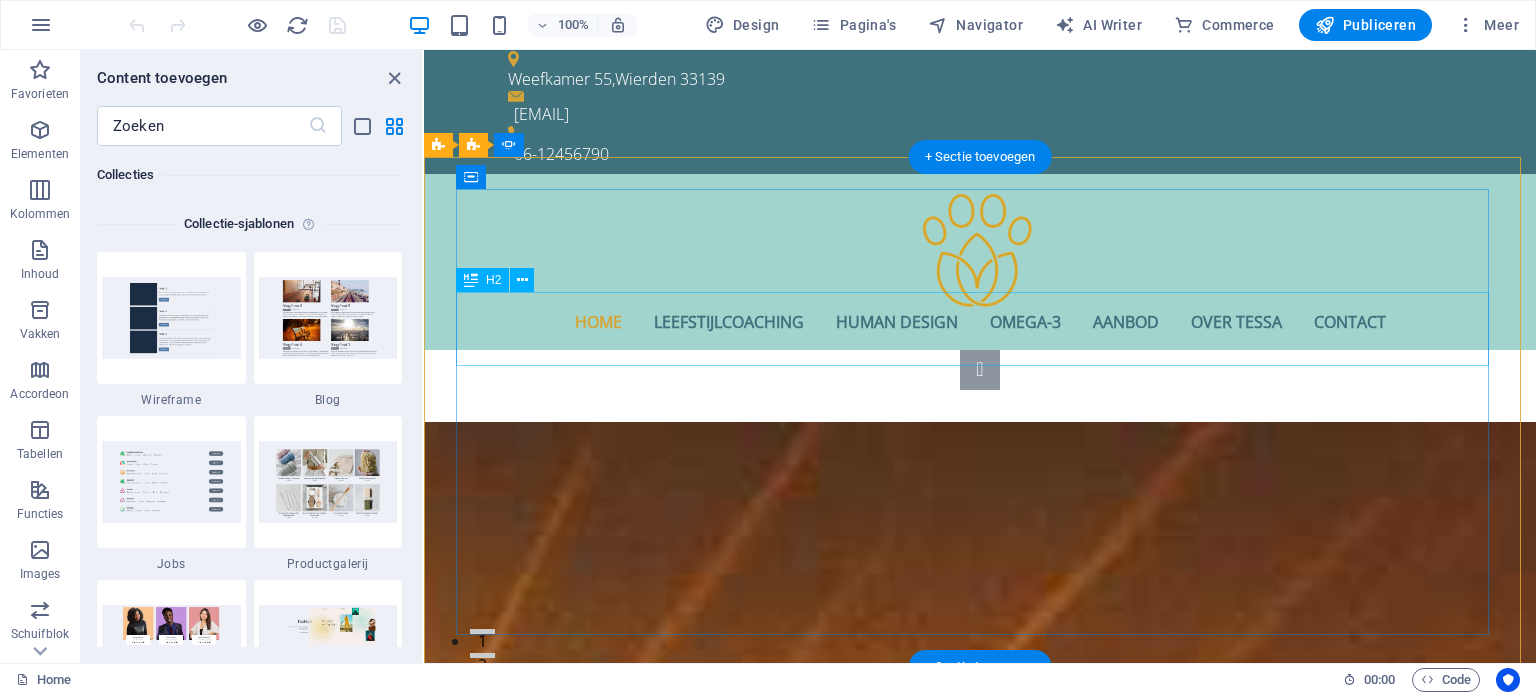 scroll, scrollTop: 0, scrollLeft: 0, axis: both 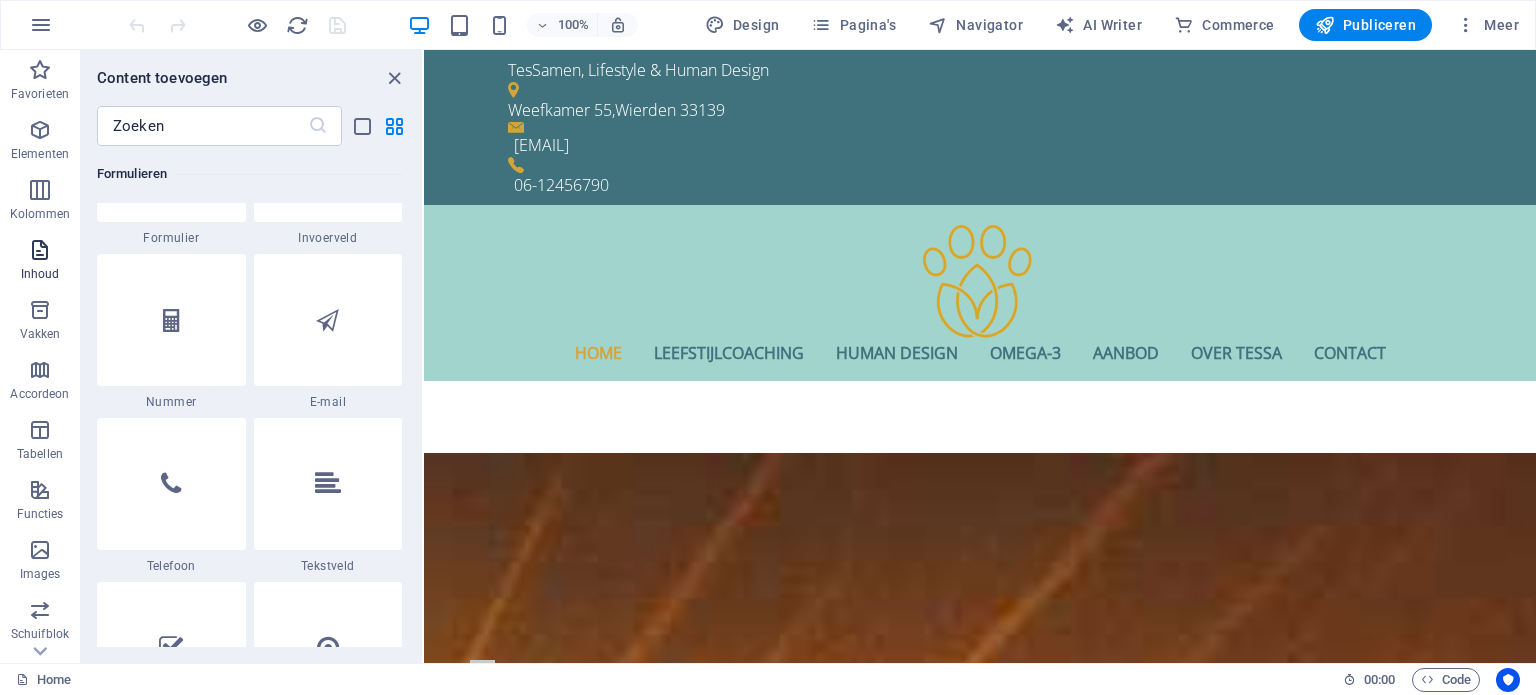 click on "Inhoud" at bounding box center (40, 262) 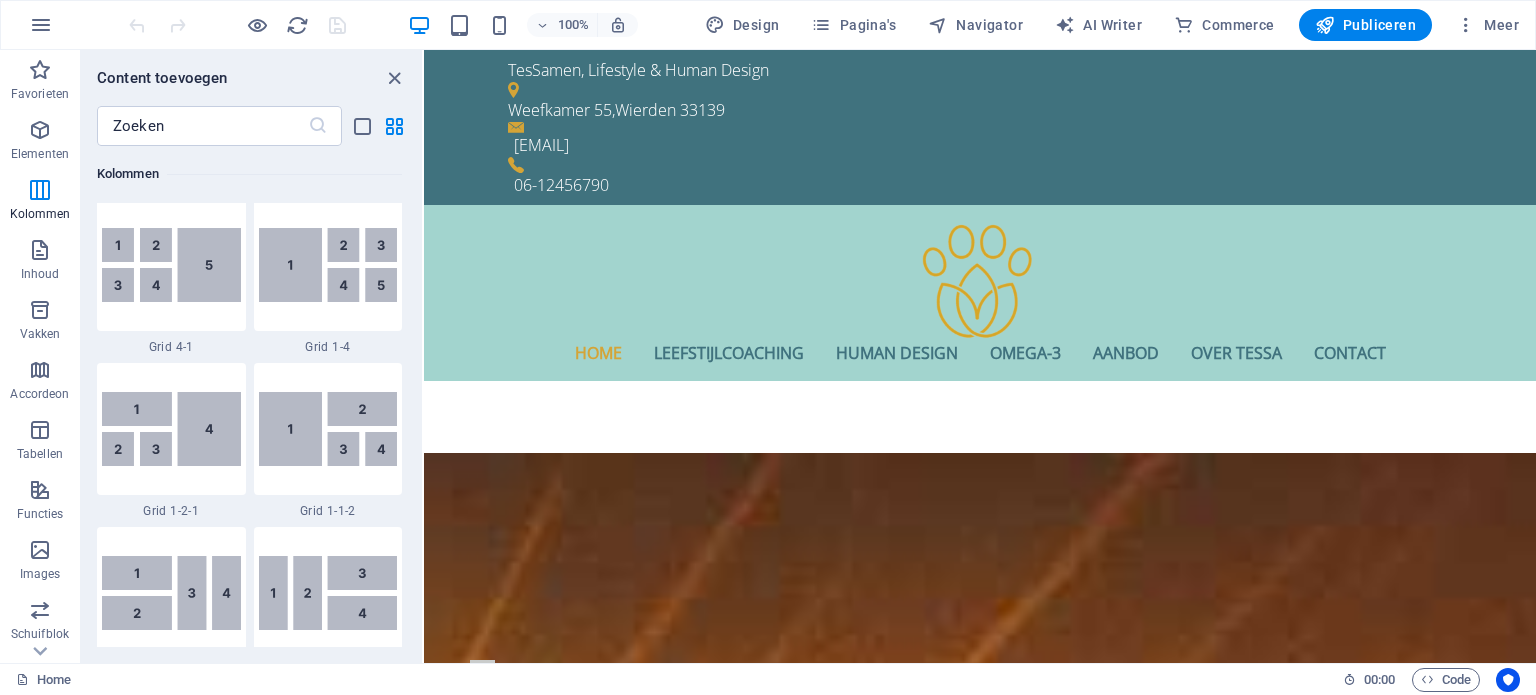 scroll, scrollTop: 2198, scrollLeft: 0, axis: vertical 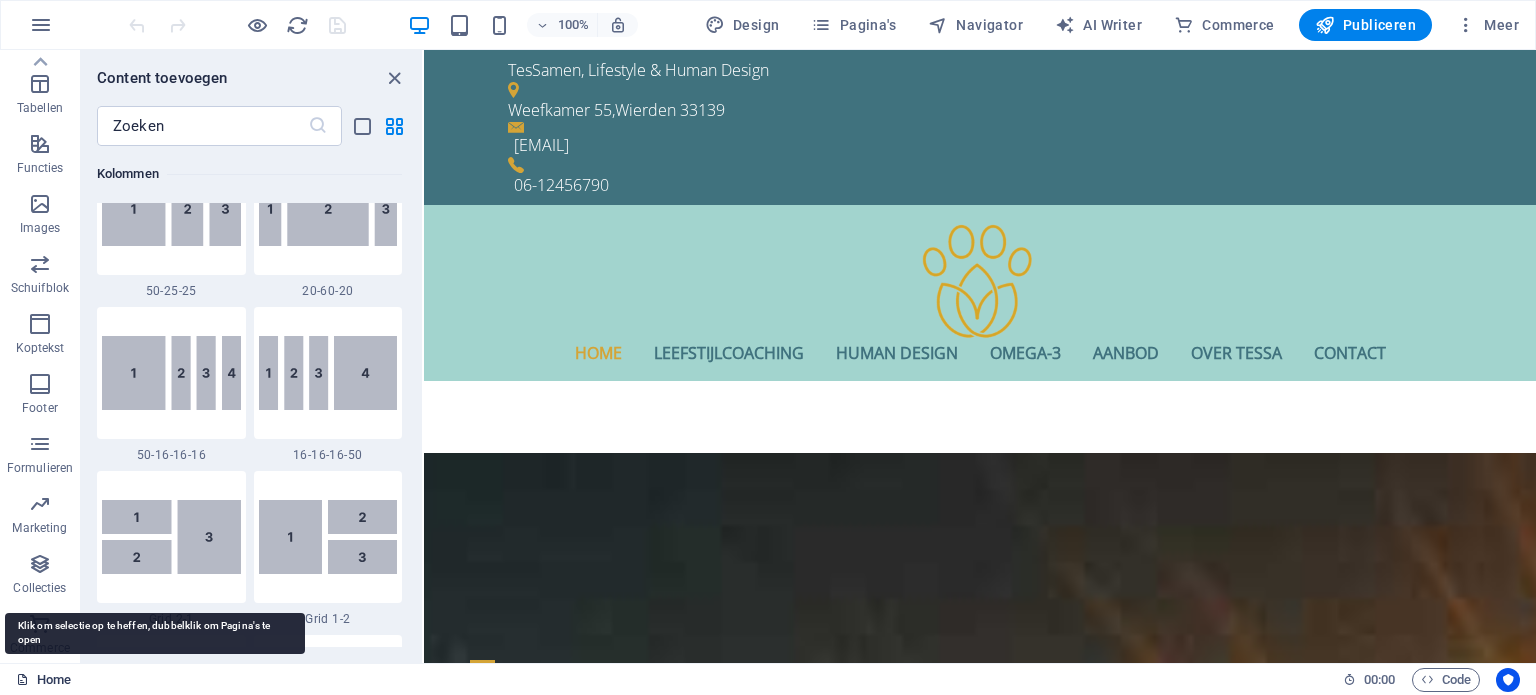 click on "Home" at bounding box center (43, 680) 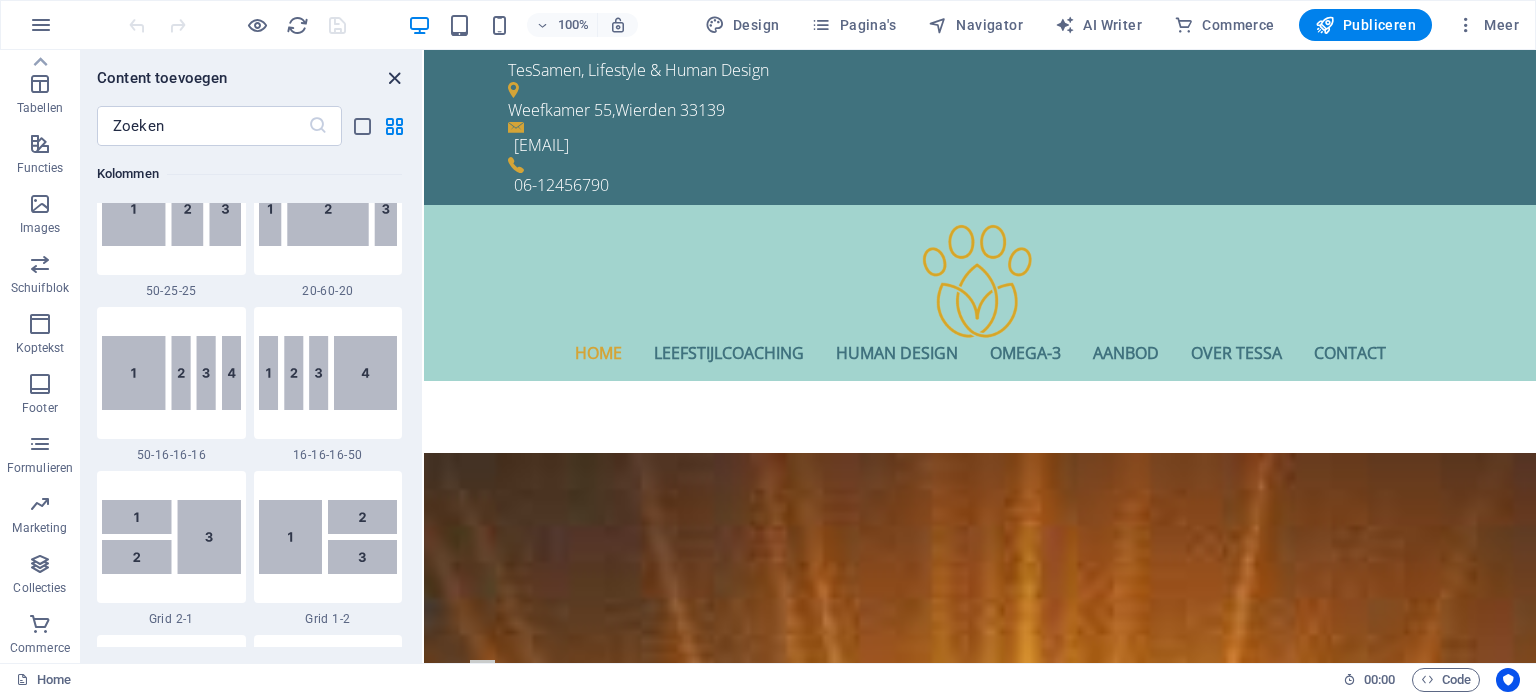click at bounding box center (394, 78) 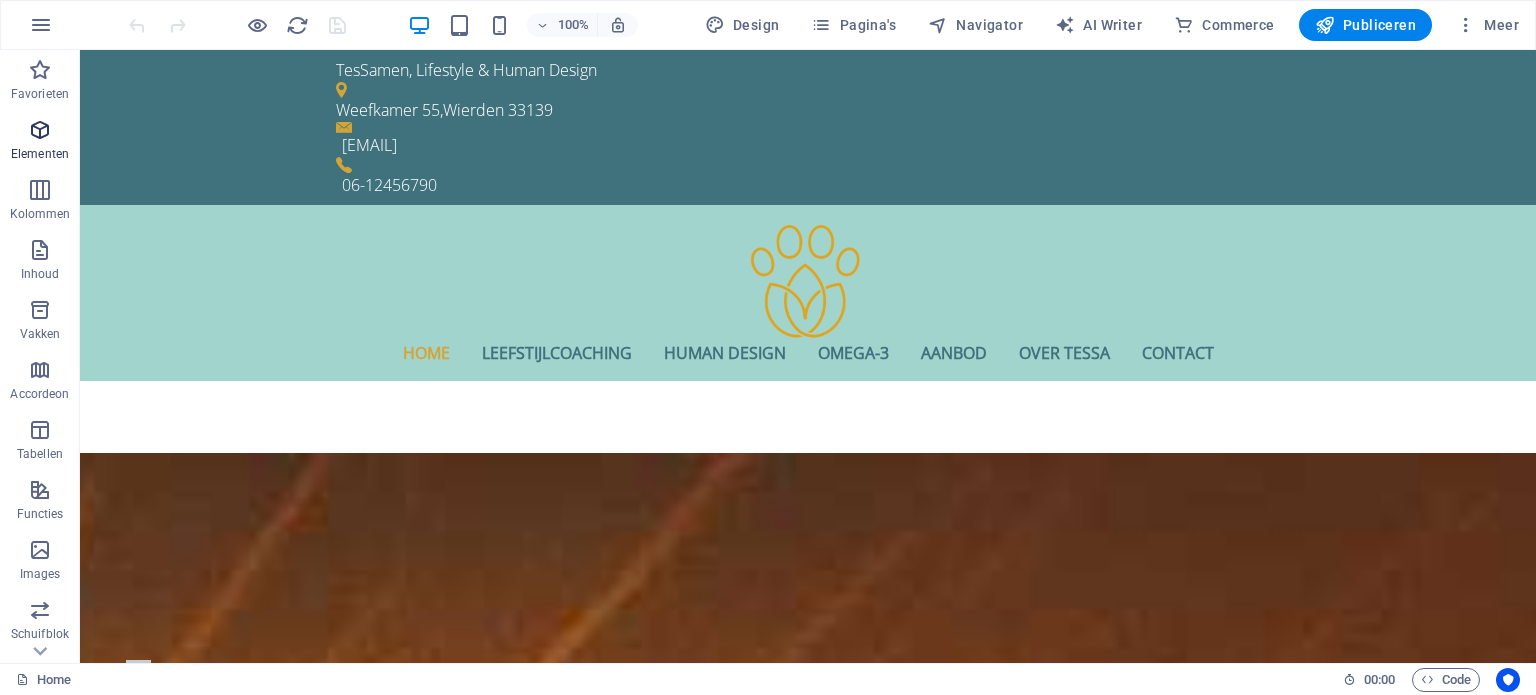scroll, scrollTop: 346, scrollLeft: 0, axis: vertical 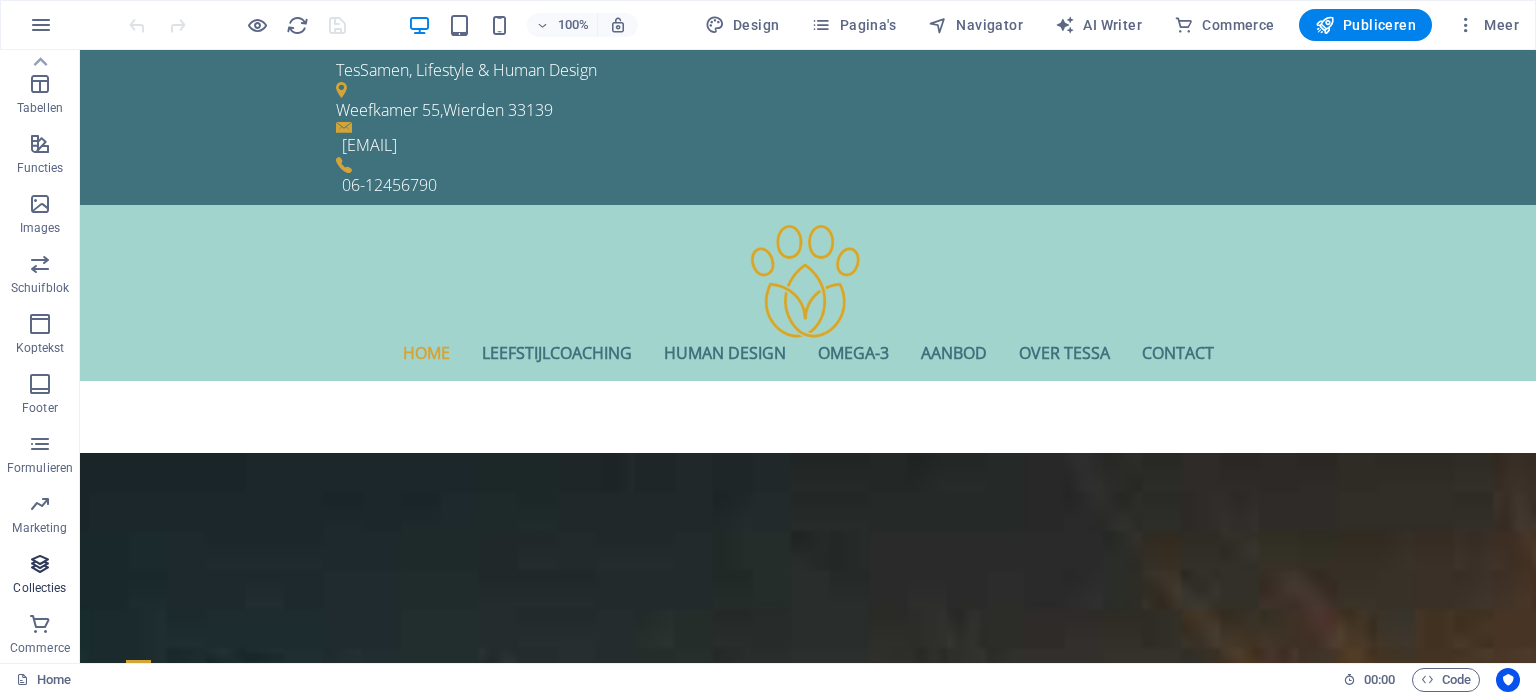 click on "Collecties" at bounding box center (40, 576) 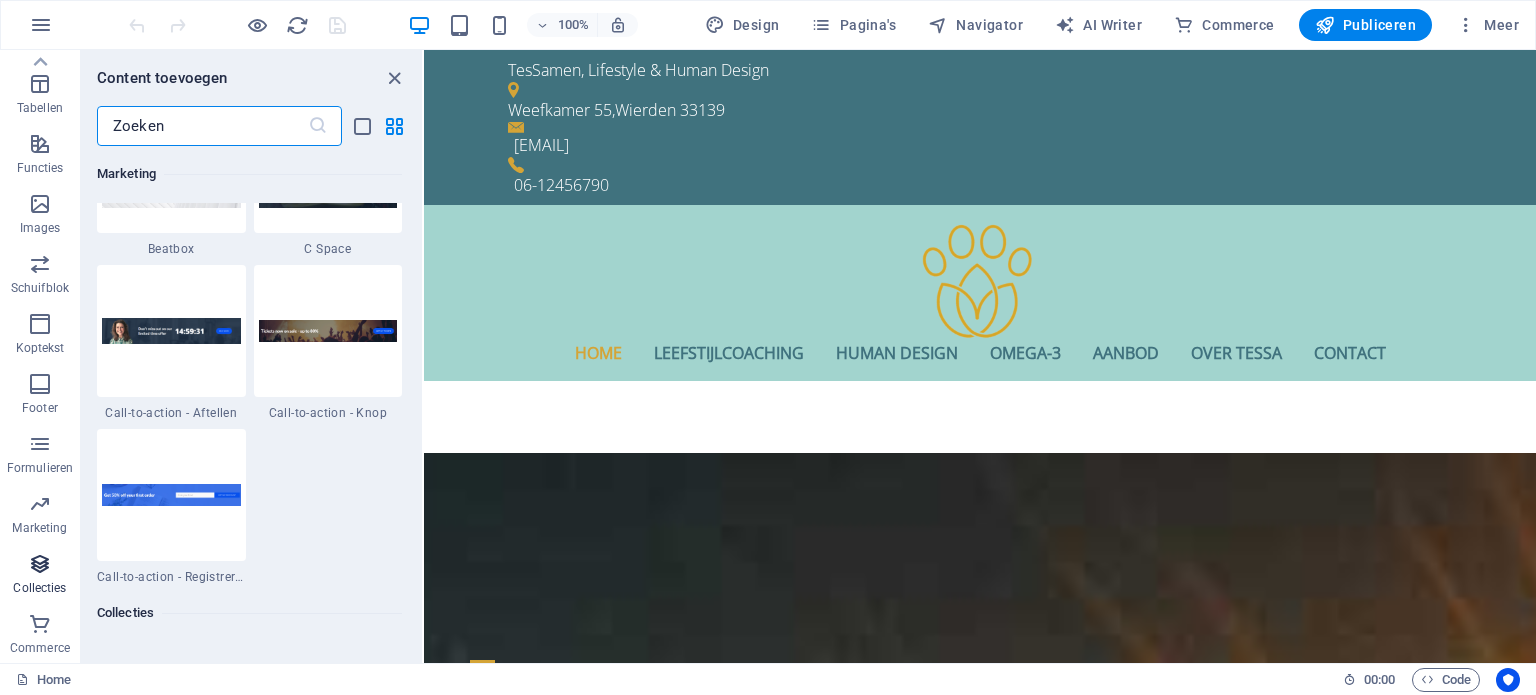 scroll, scrollTop: 18306, scrollLeft: 0, axis: vertical 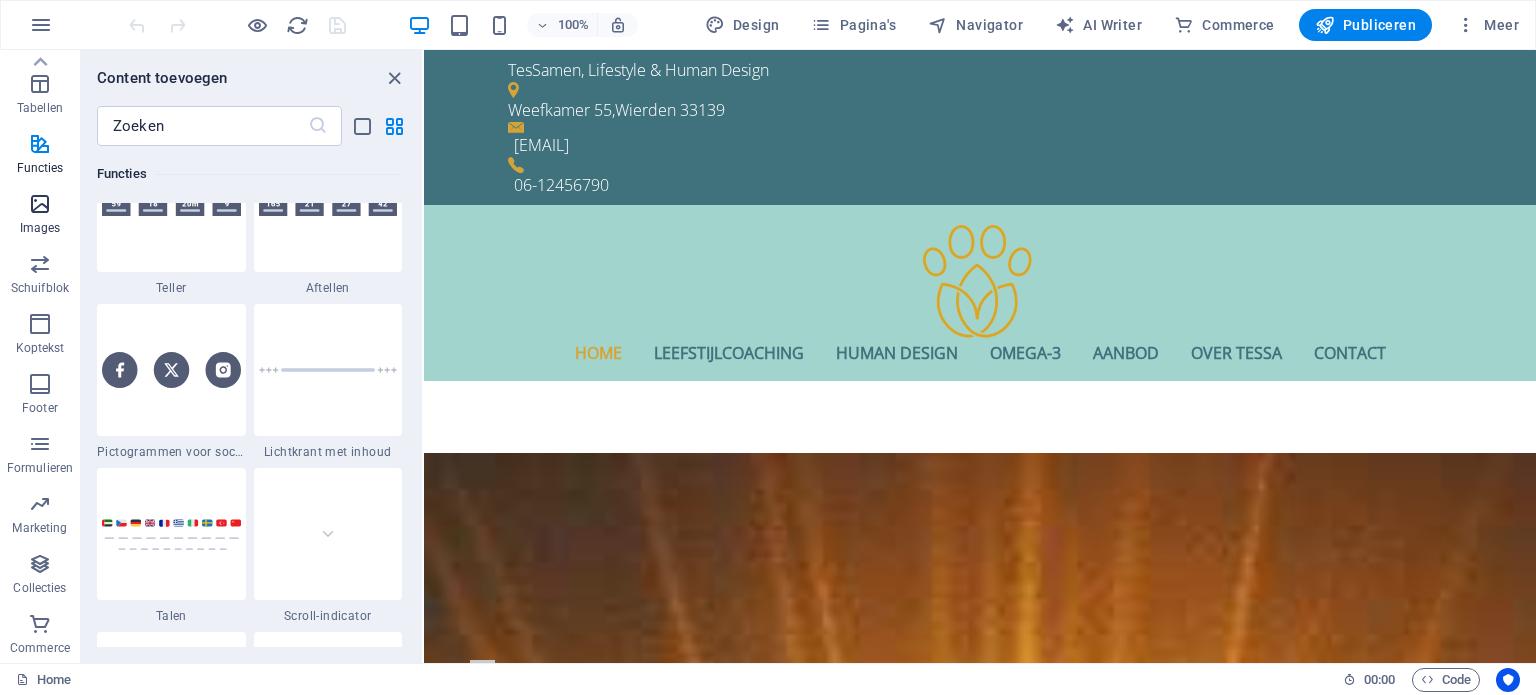 click on "Images" at bounding box center [40, 216] 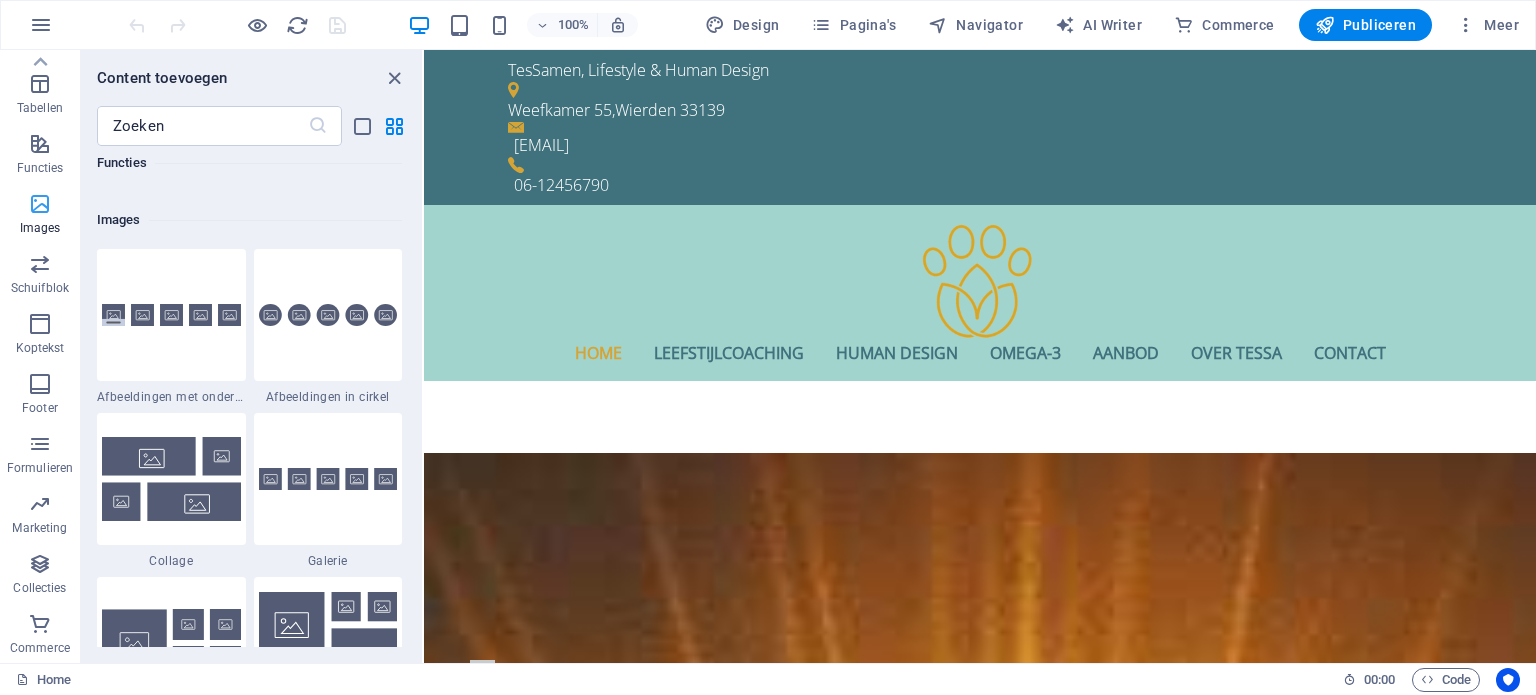scroll, scrollTop: 10140, scrollLeft: 0, axis: vertical 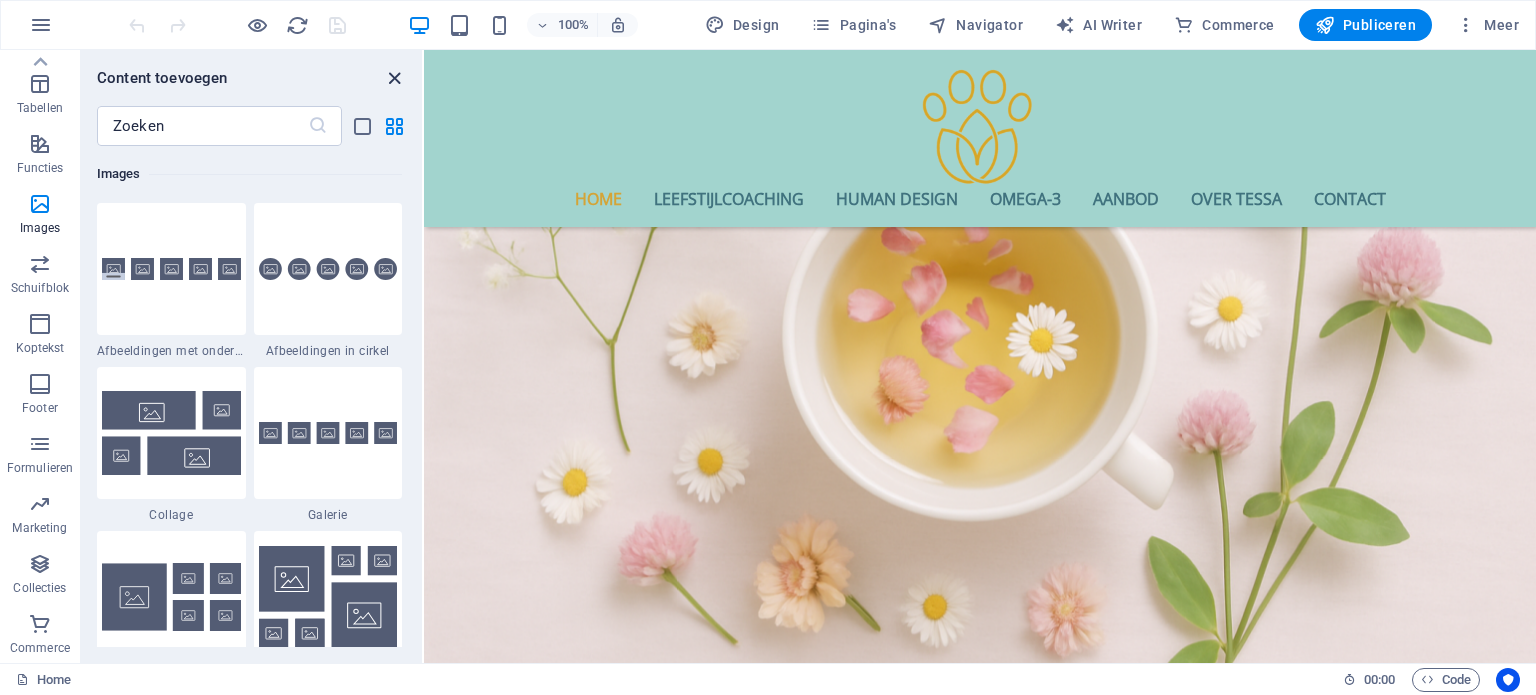 click at bounding box center [394, 78] 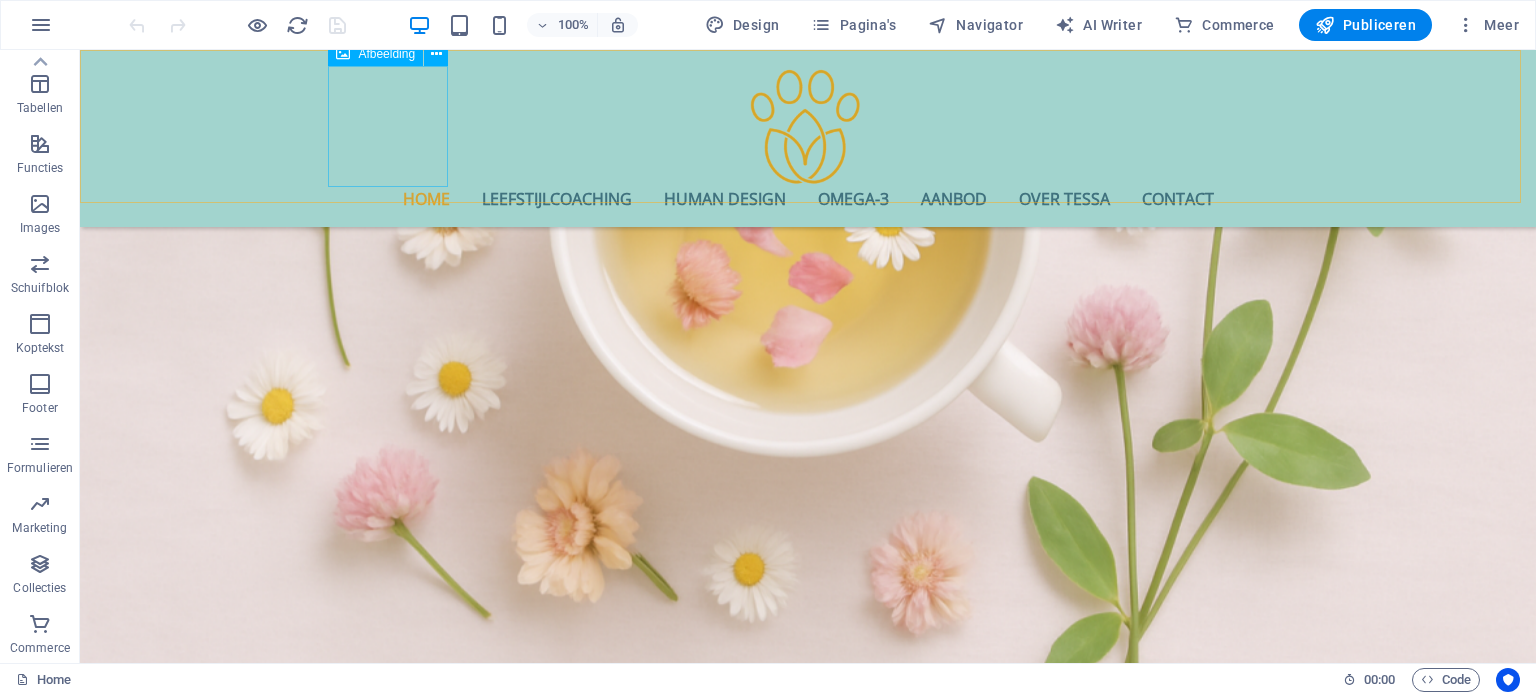 scroll, scrollTop: 2068, scrollLeft: 0, axis: vertical 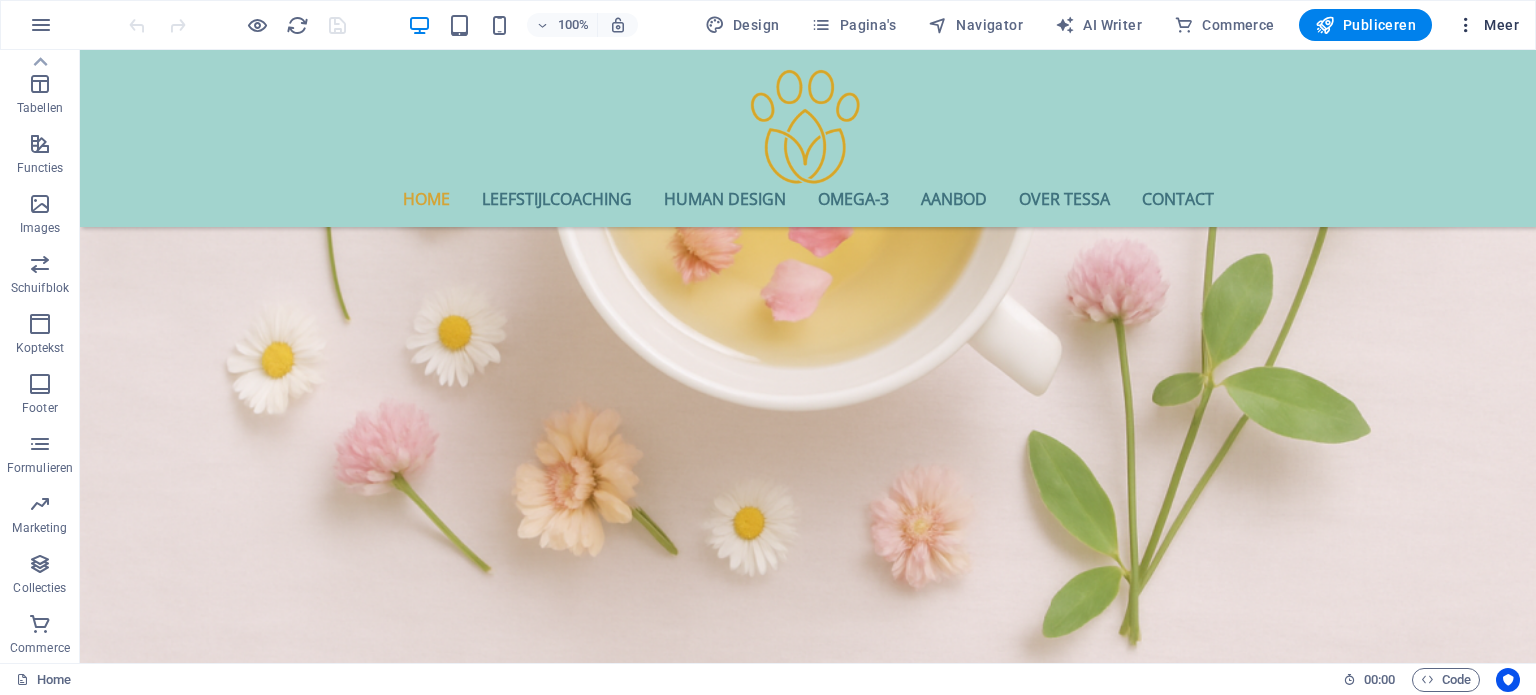 click on "Meer" at bounding box center (1487, 25) 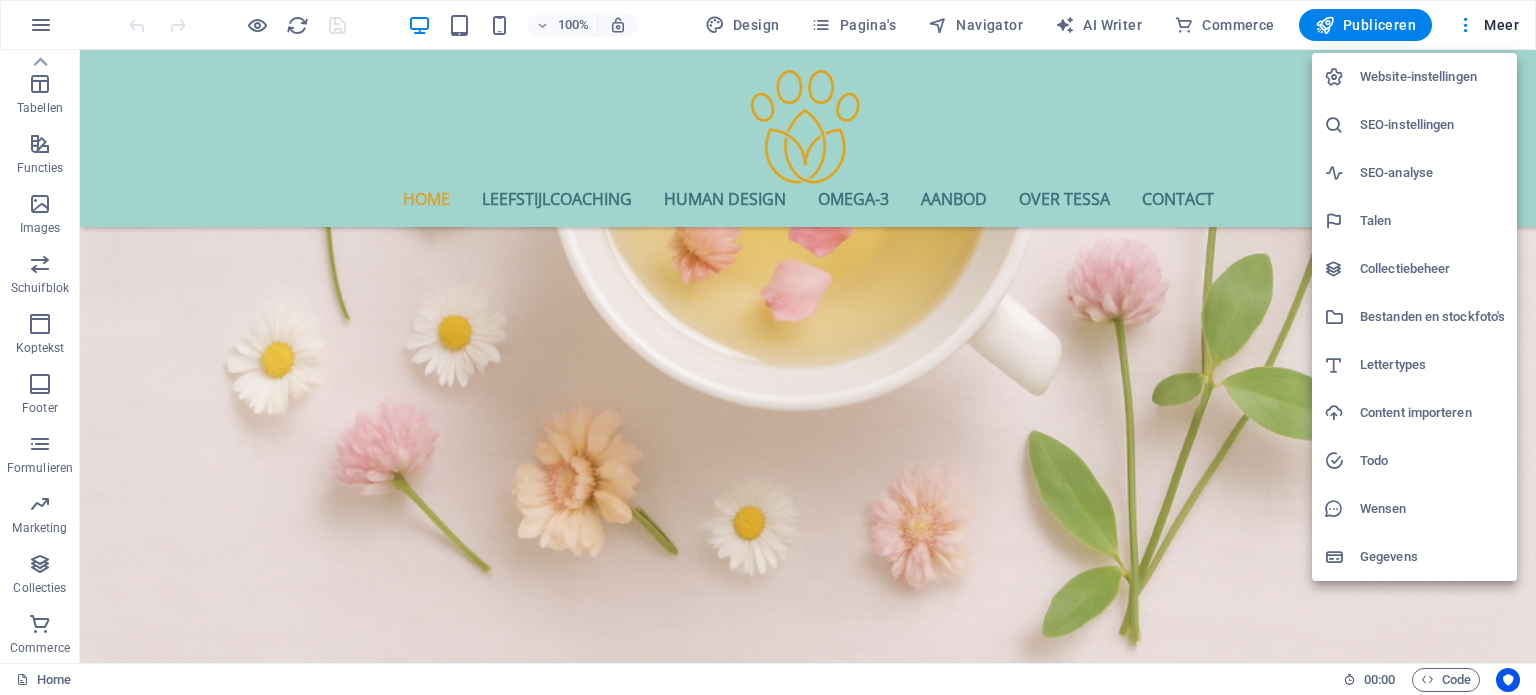 click on "Collectiebeheer" at bounding box center (1432, 269) 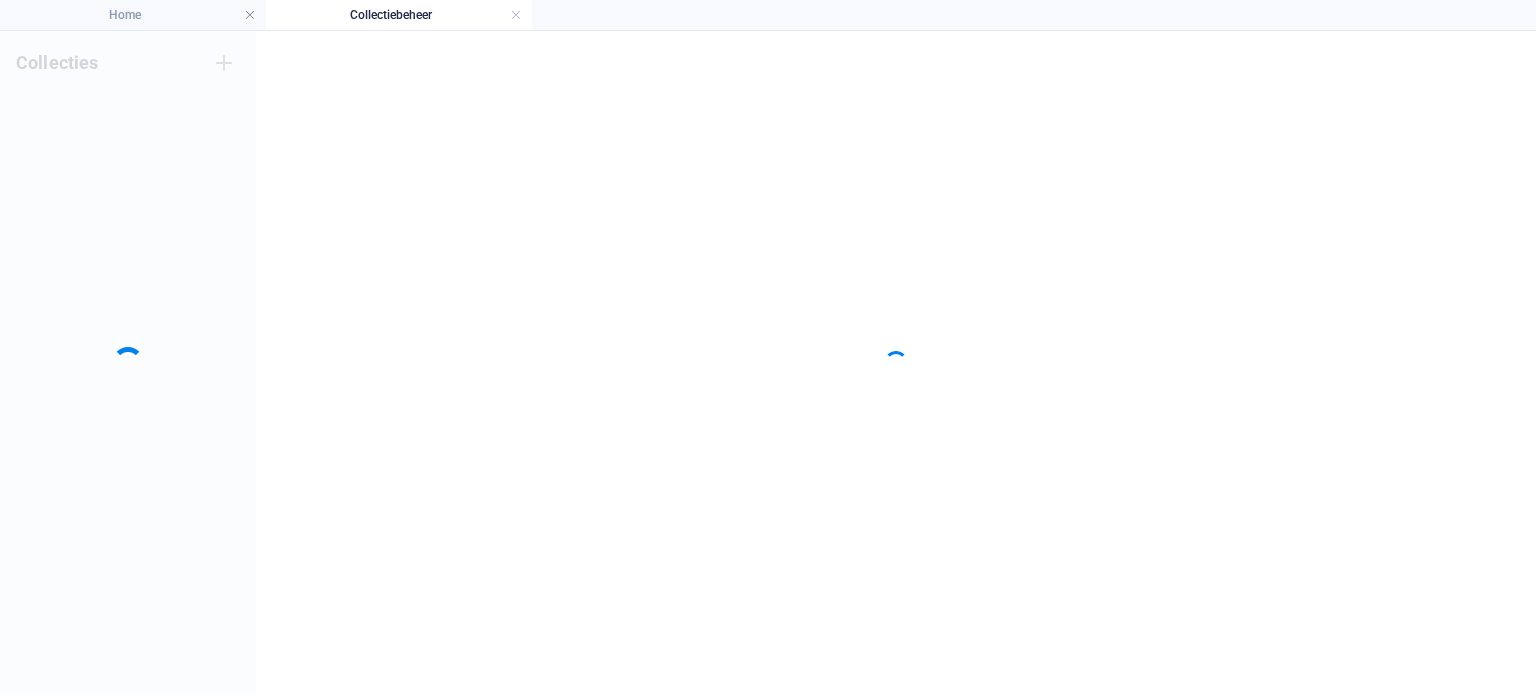 scroll, scrollTop: 0, scrollLeft: 0, axis: both 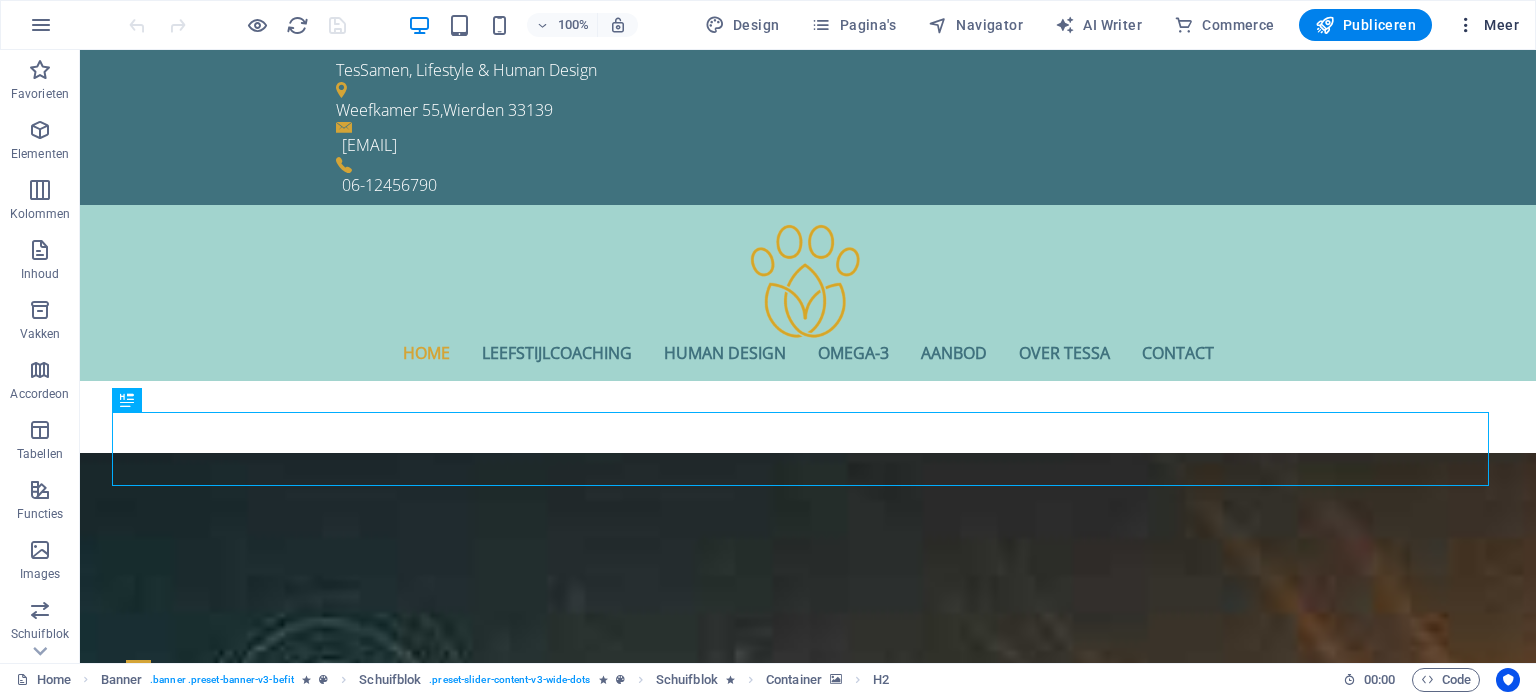 click on "Meer" at bounding box center (1487, 25) 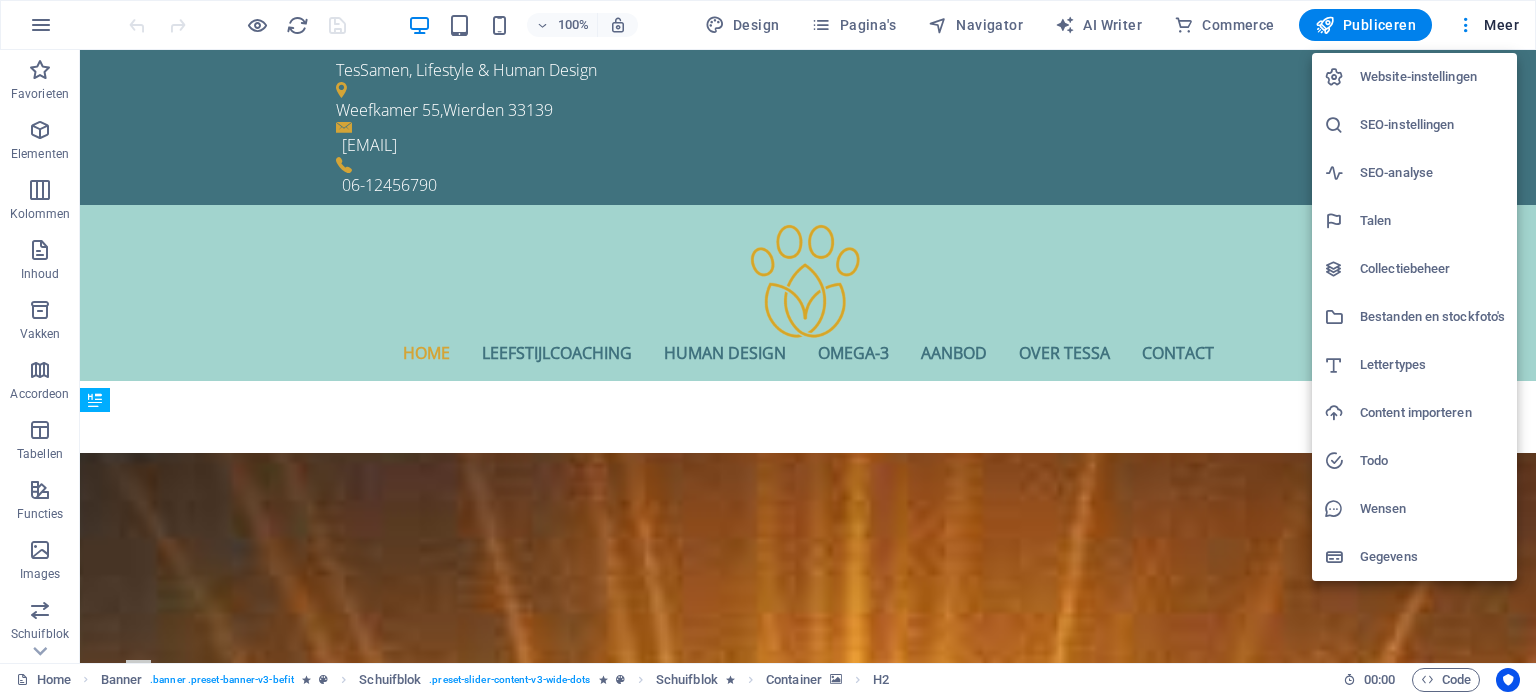 click on "Bestanden en stockfoto's" at bounding box center [1432, 317] 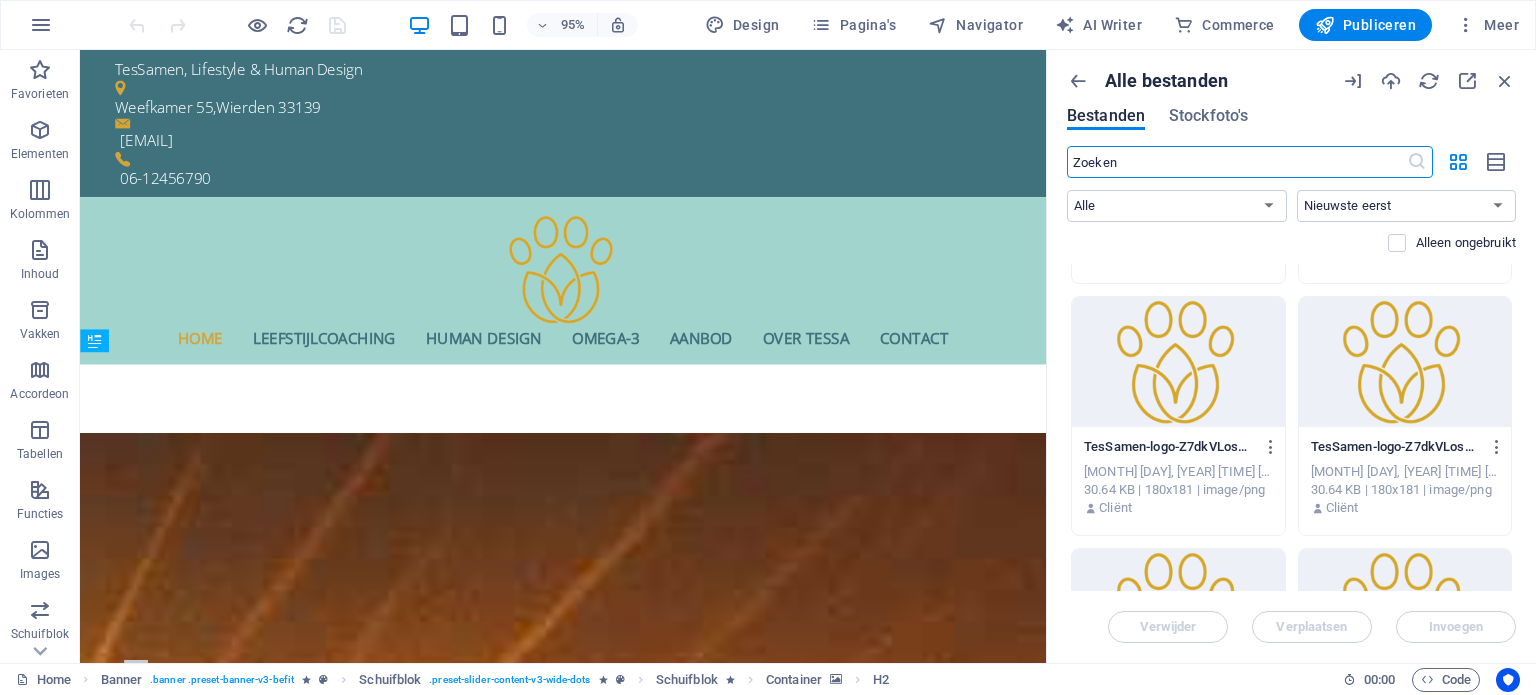 scroll, scrollTop: 0, scrollLeft: 0, axis: both 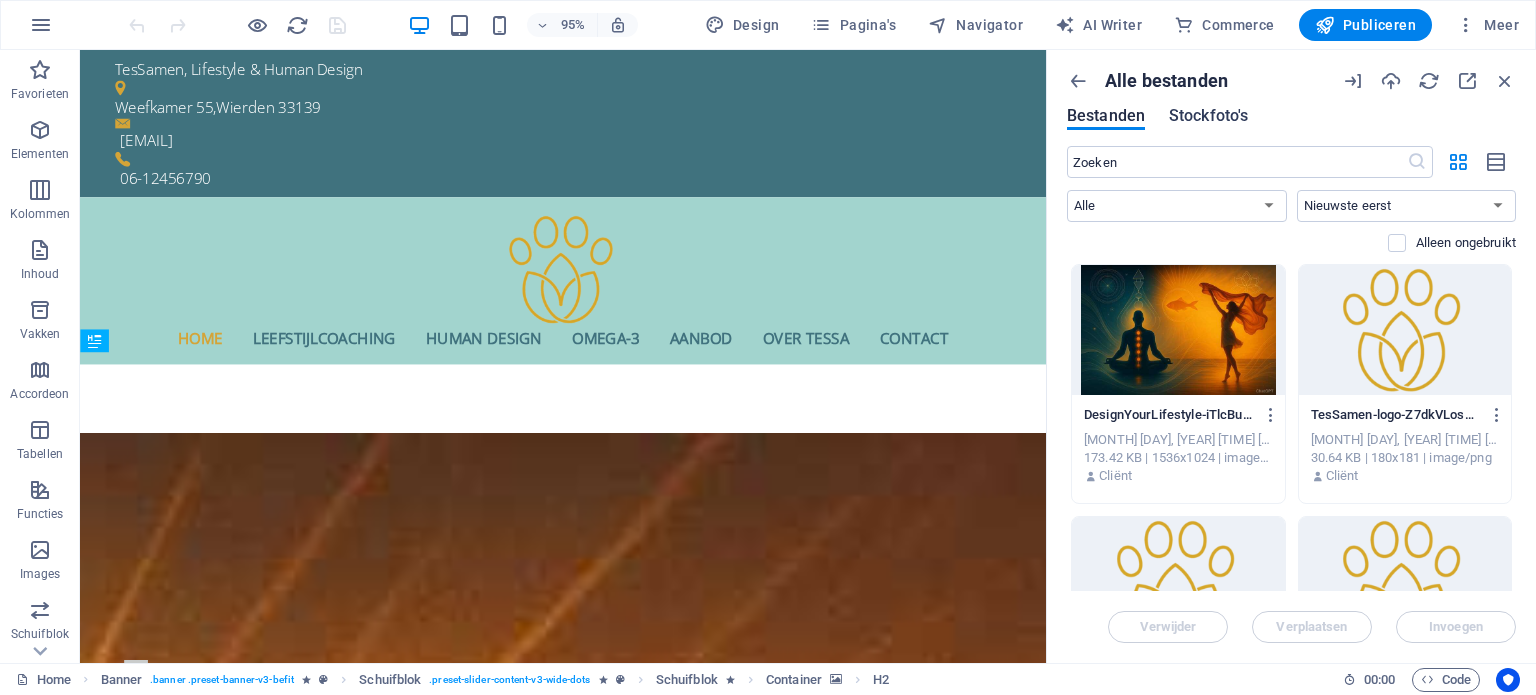 click on "Stockfoto's" at bounding box center [1208, 116] 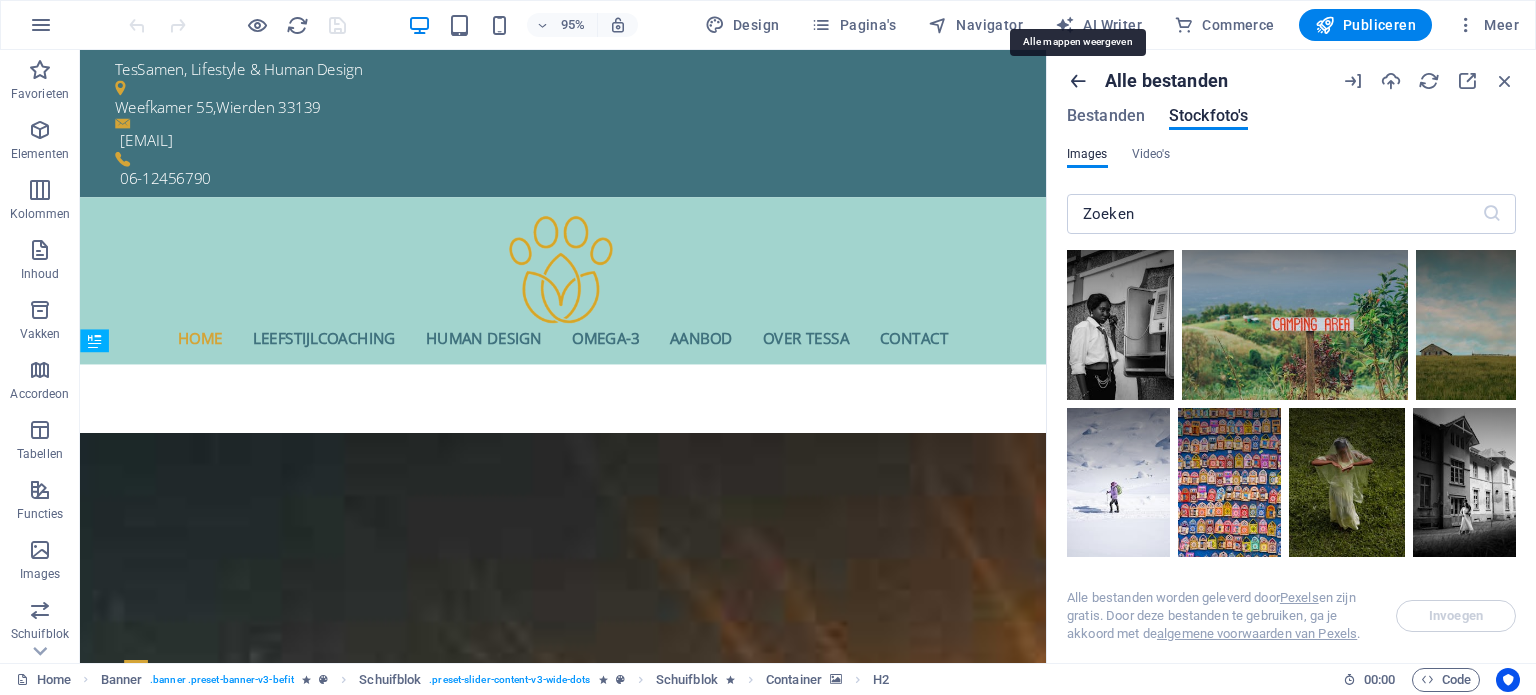 click at bounding box center (1078, 81) 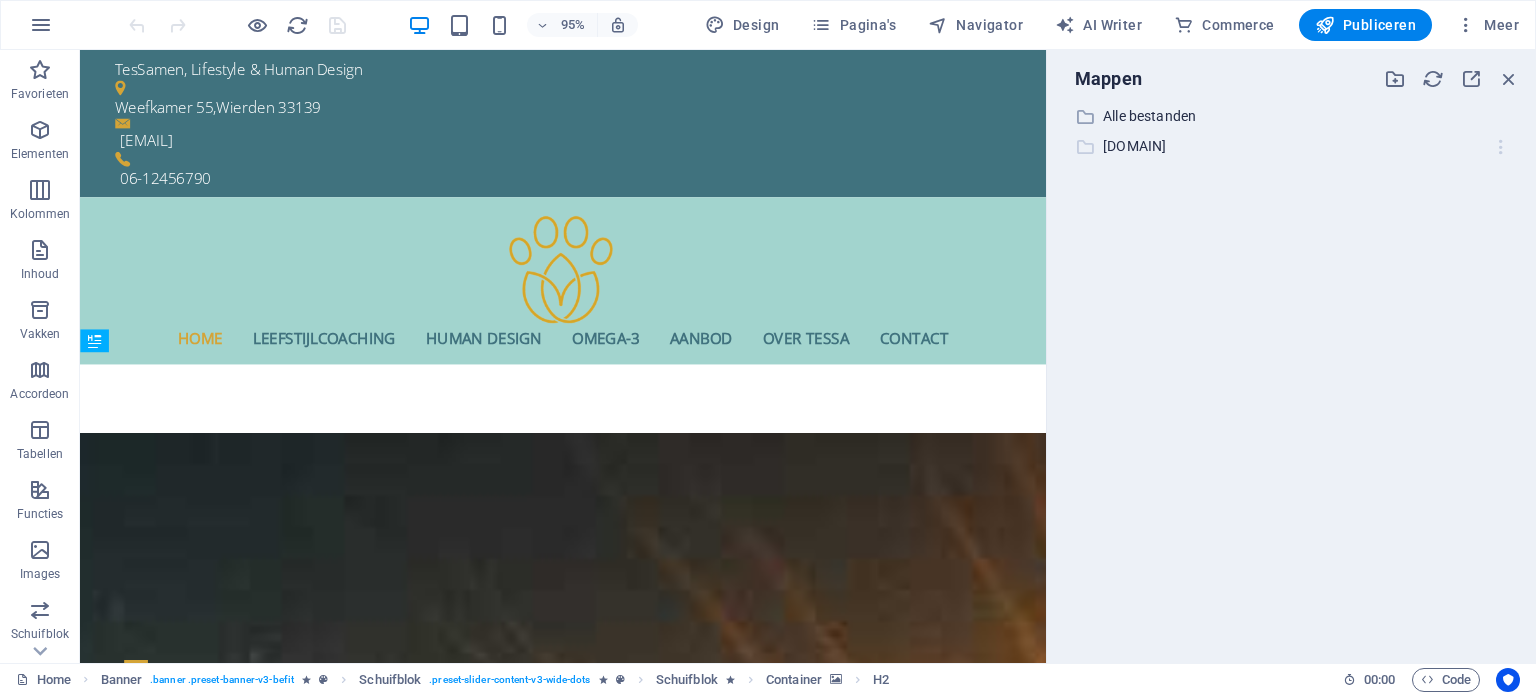 click at bounding box center (1501, 147) 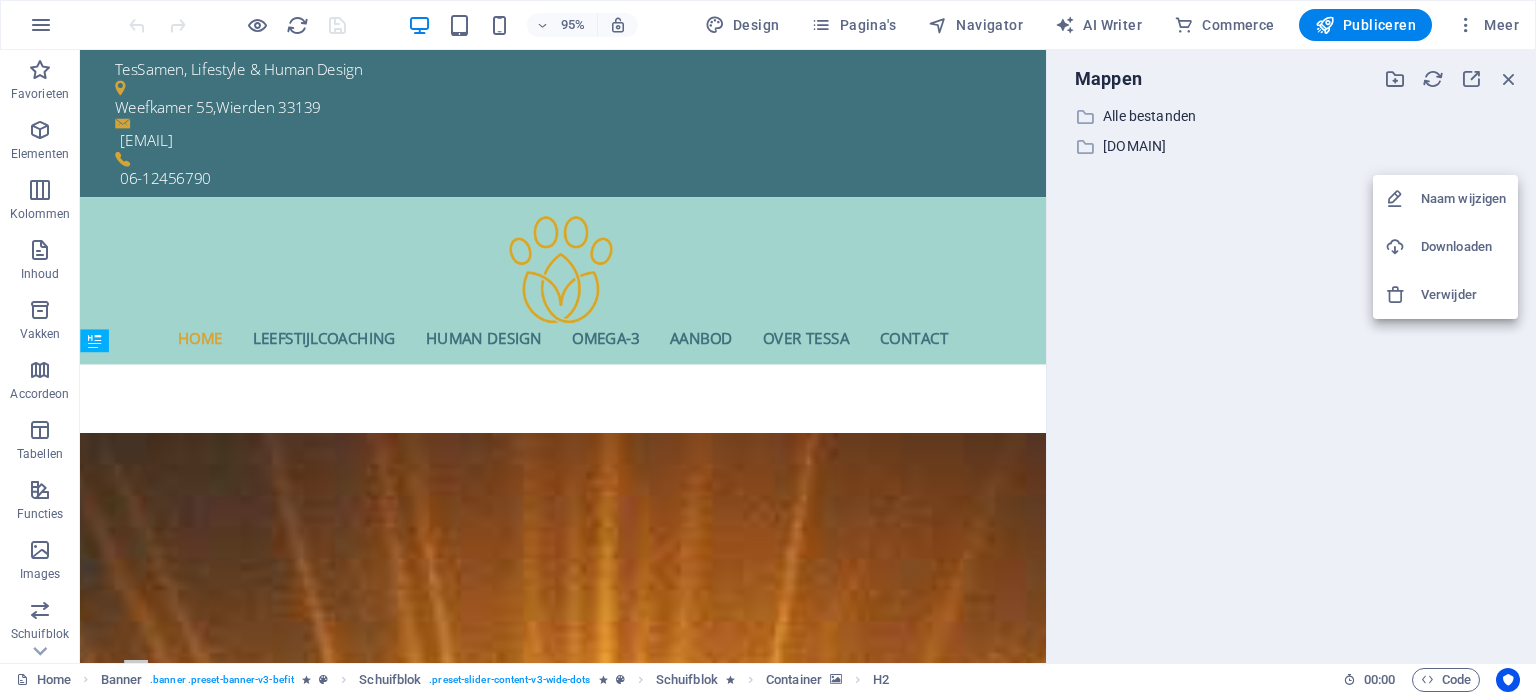 click on "Verwijder" at bounding box center [1463, 295] 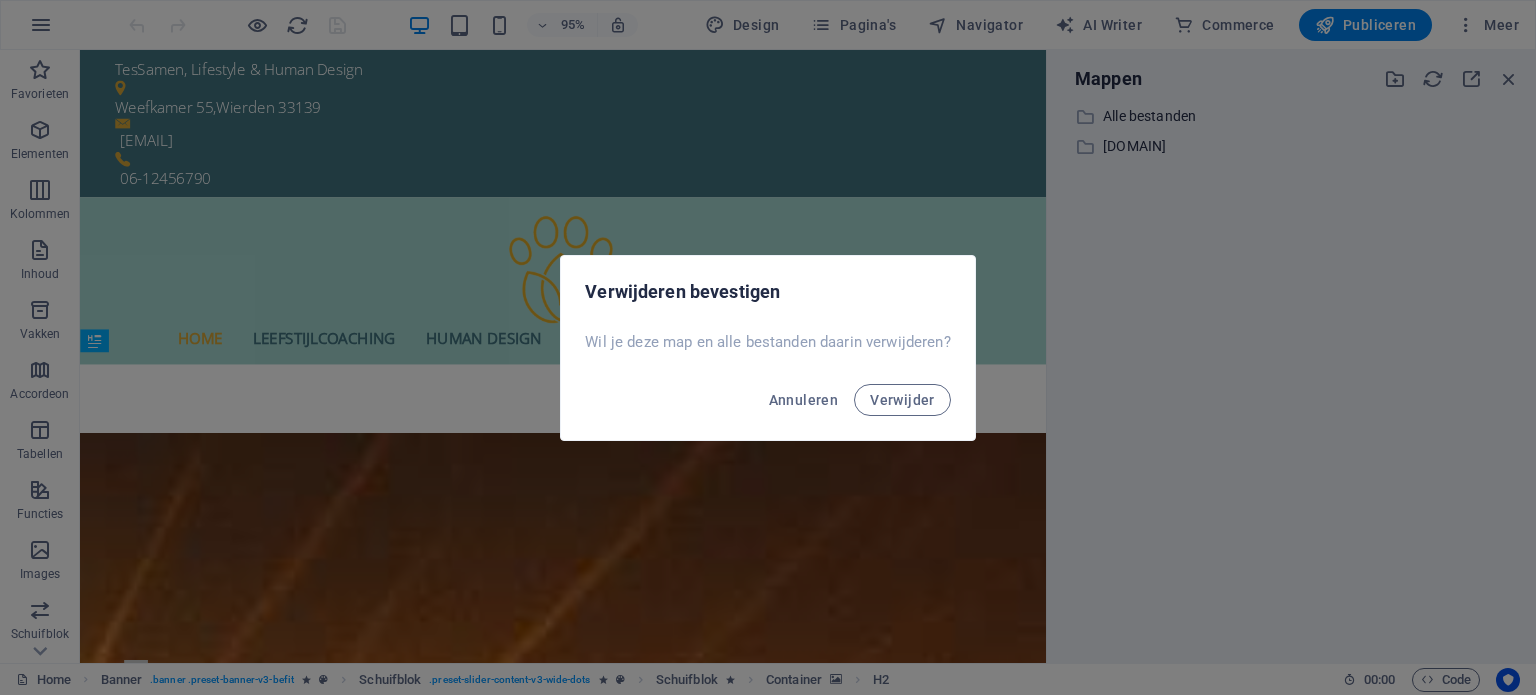 click on "Verwijderen bevestigen Wil je deze map en alle bestanden daarin verwijderen? Annuleren Verwijder" at bounding box center (768, 347) 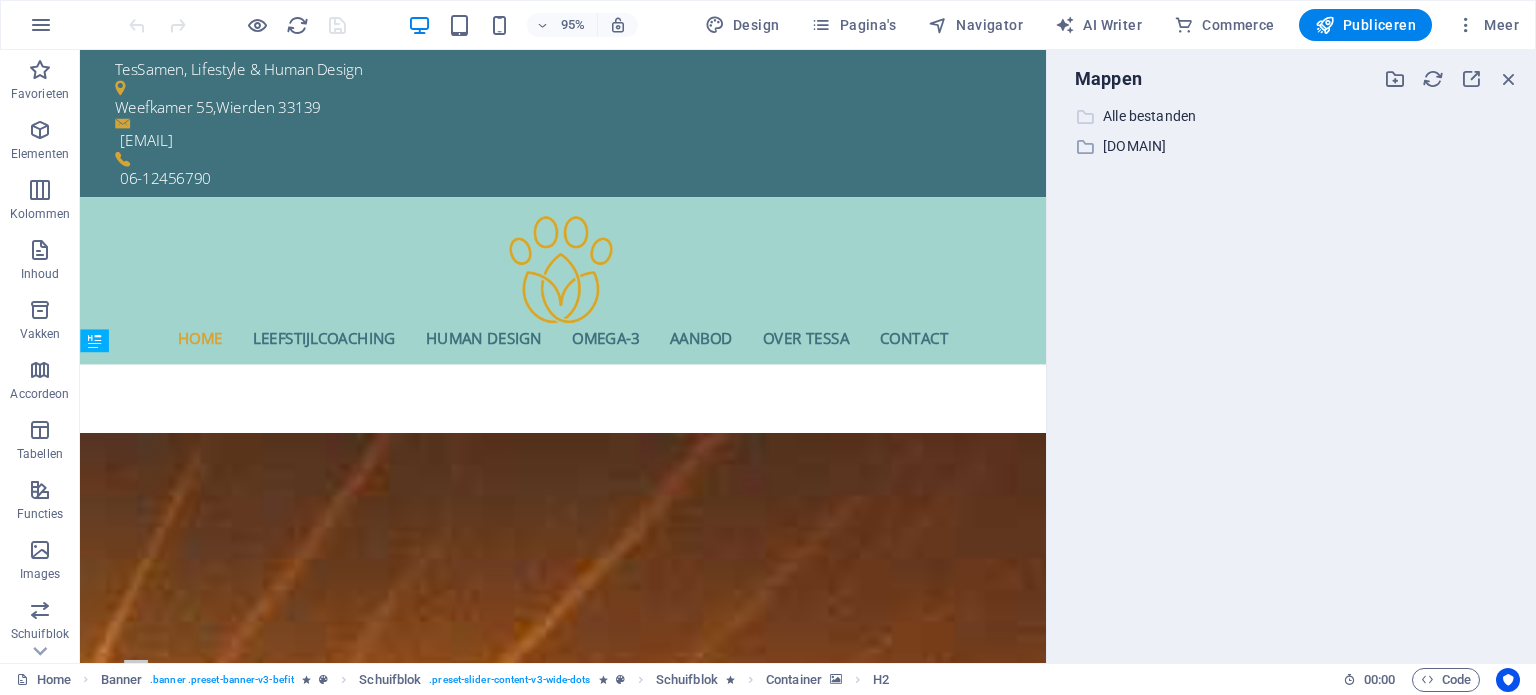 click on "Alle bestanden" at bounding box center (1293, 116) 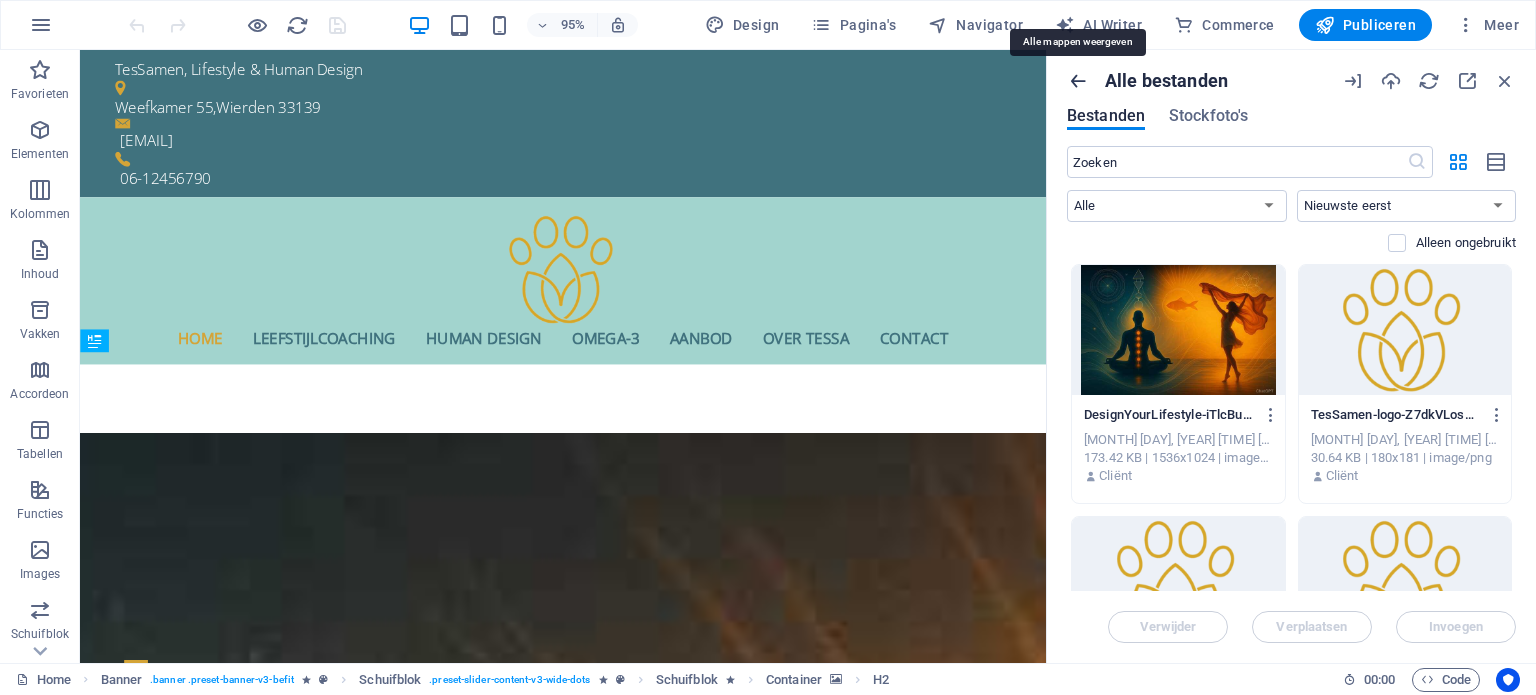 click at bounding box center [1078, 81] 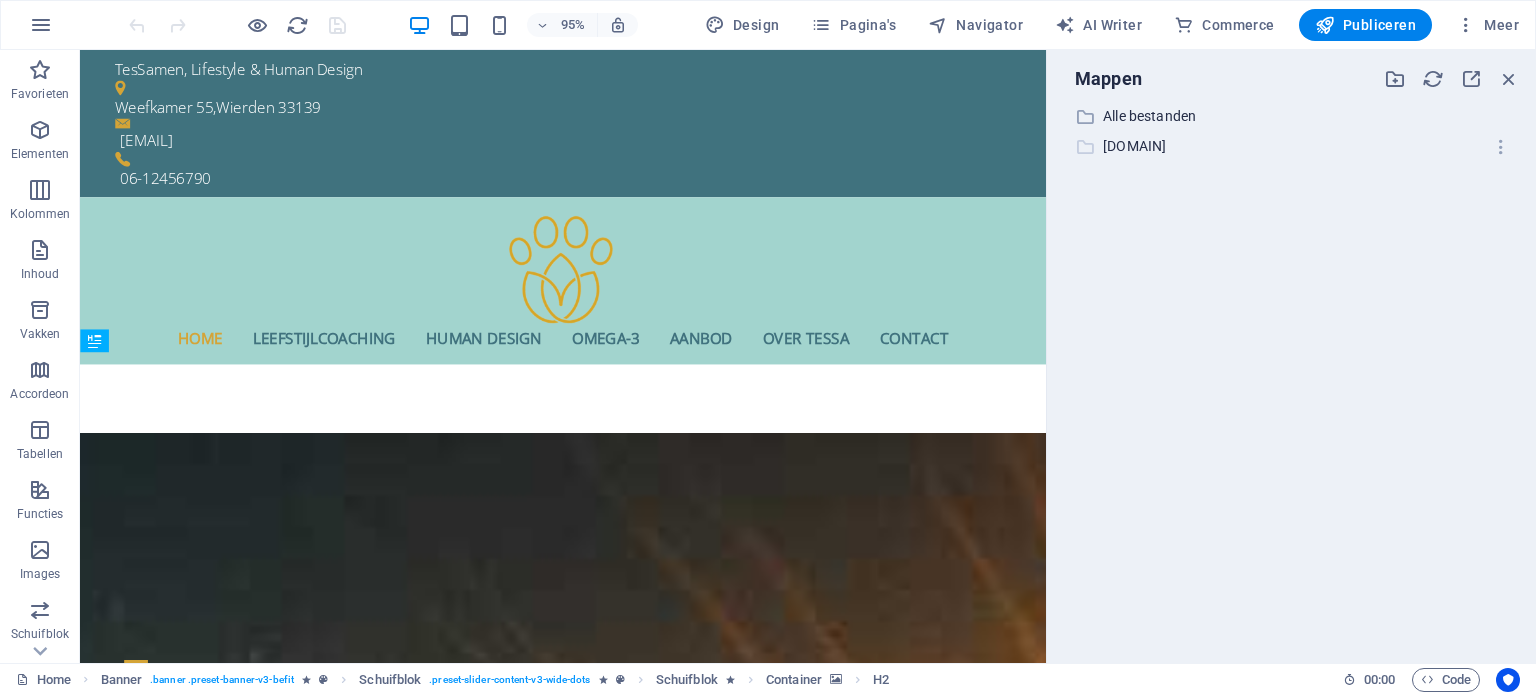 click on "[DOMAIN]" at bounding box center [1293, 146] 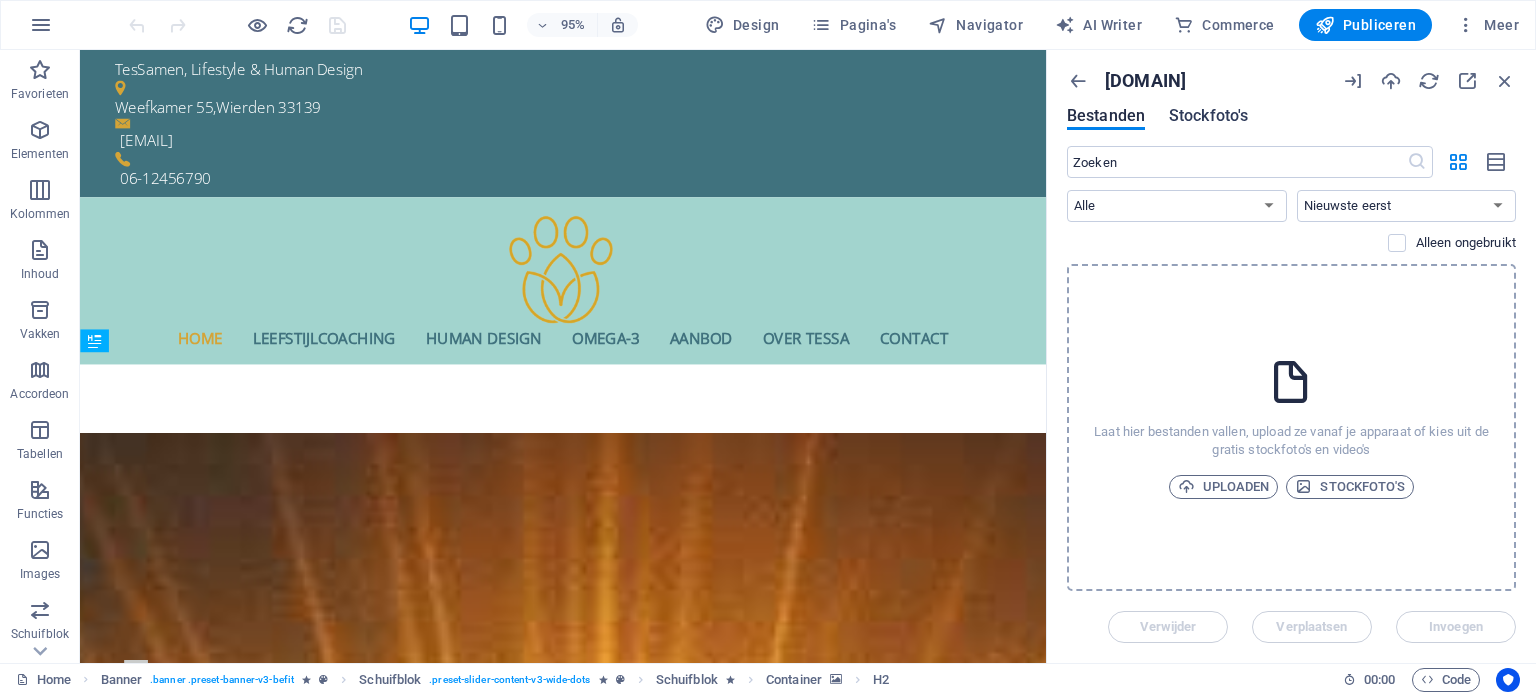 click on "Stockfoto's" at bounding box center (1208, 116) 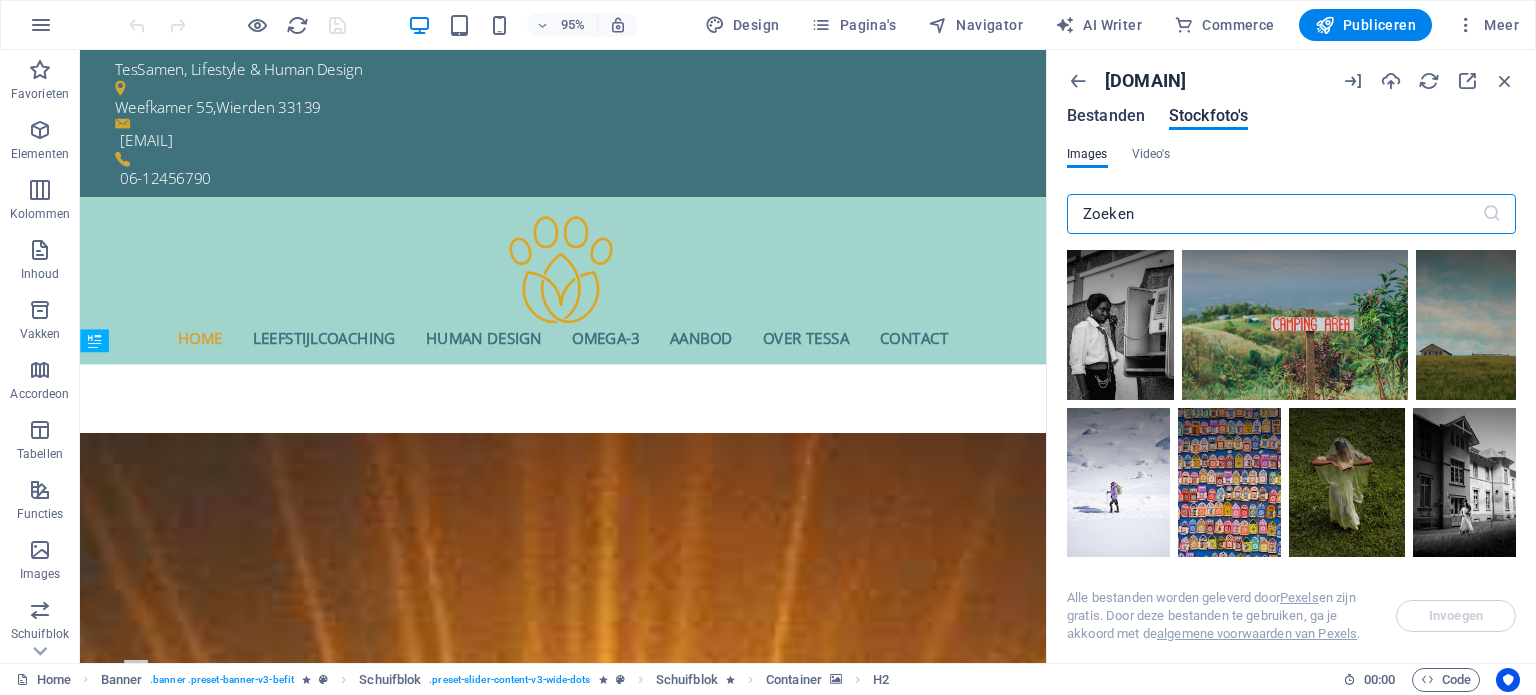 click on "Bestanden" at bounding box center [1106, 116] 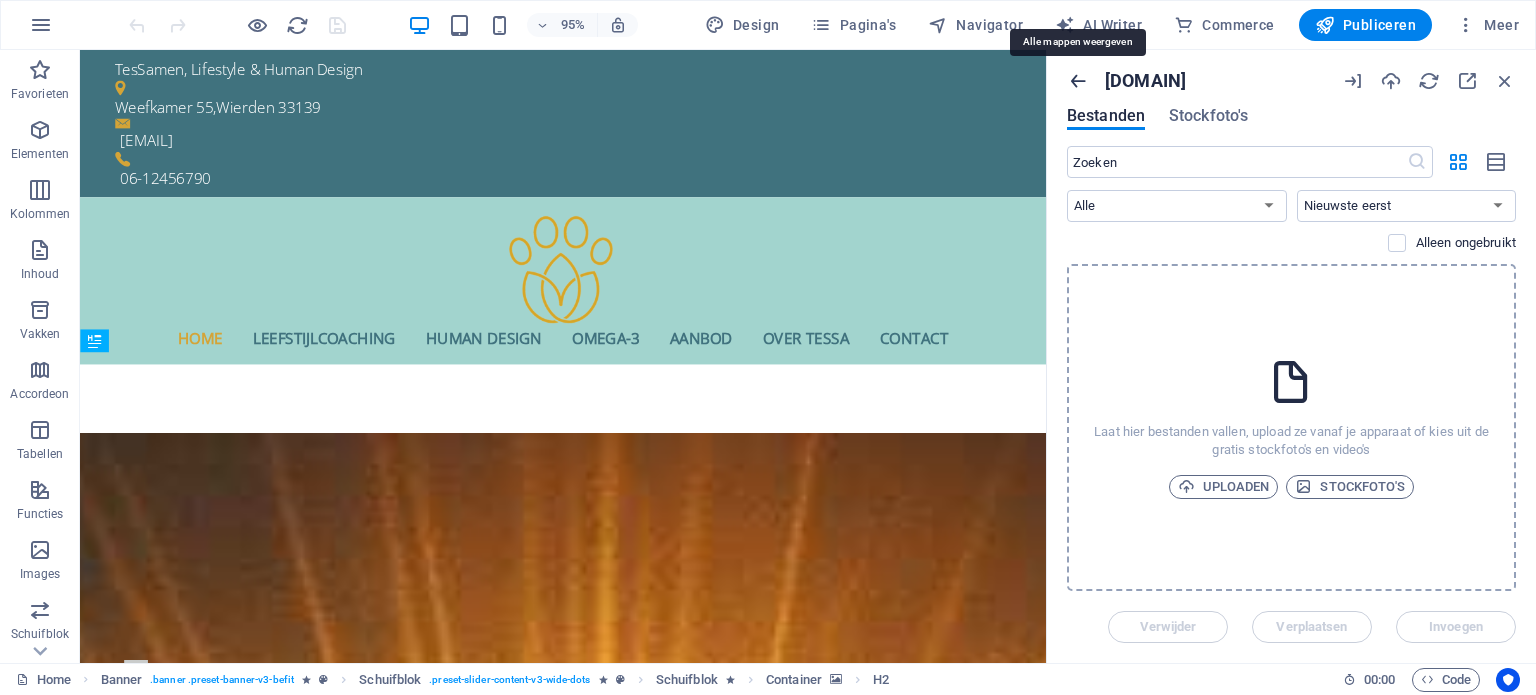 click at bounding box center [1078, 81] 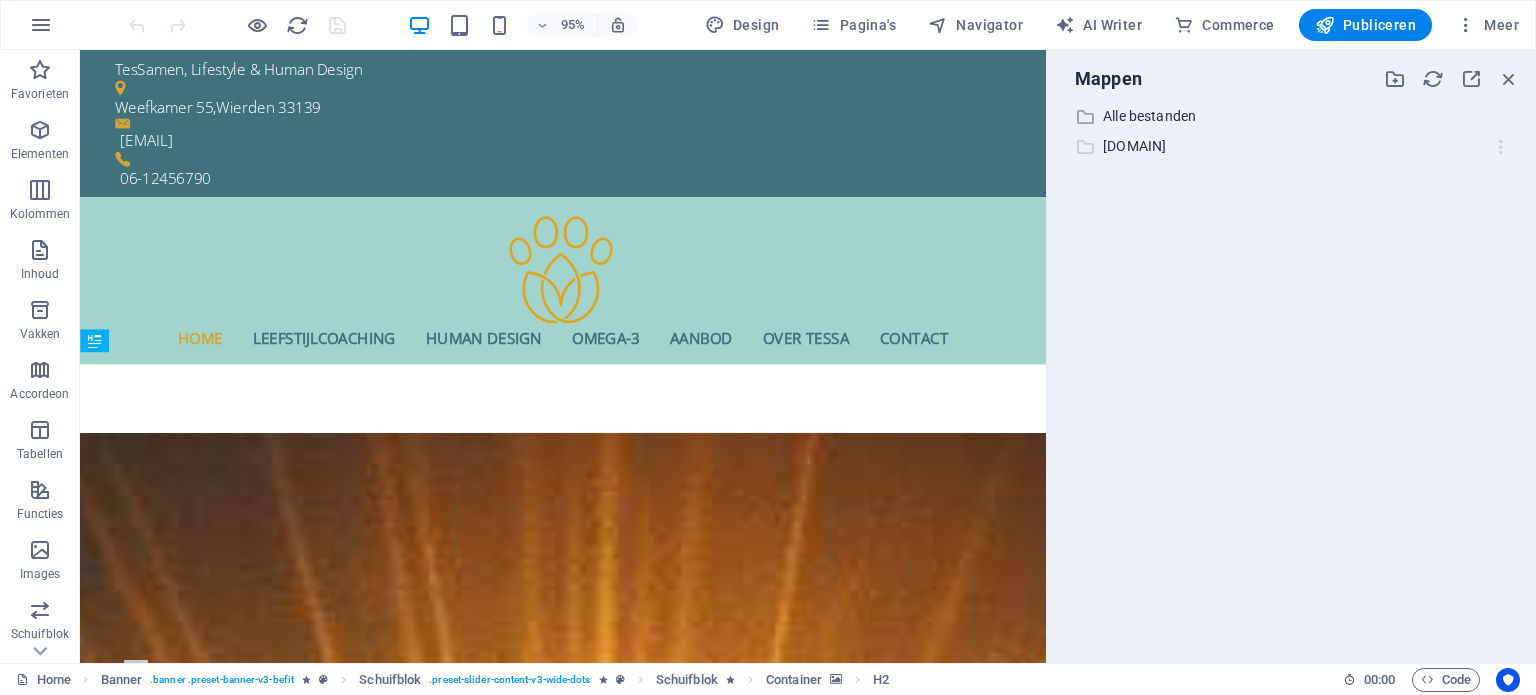 click at bounding box center (1501, 147) 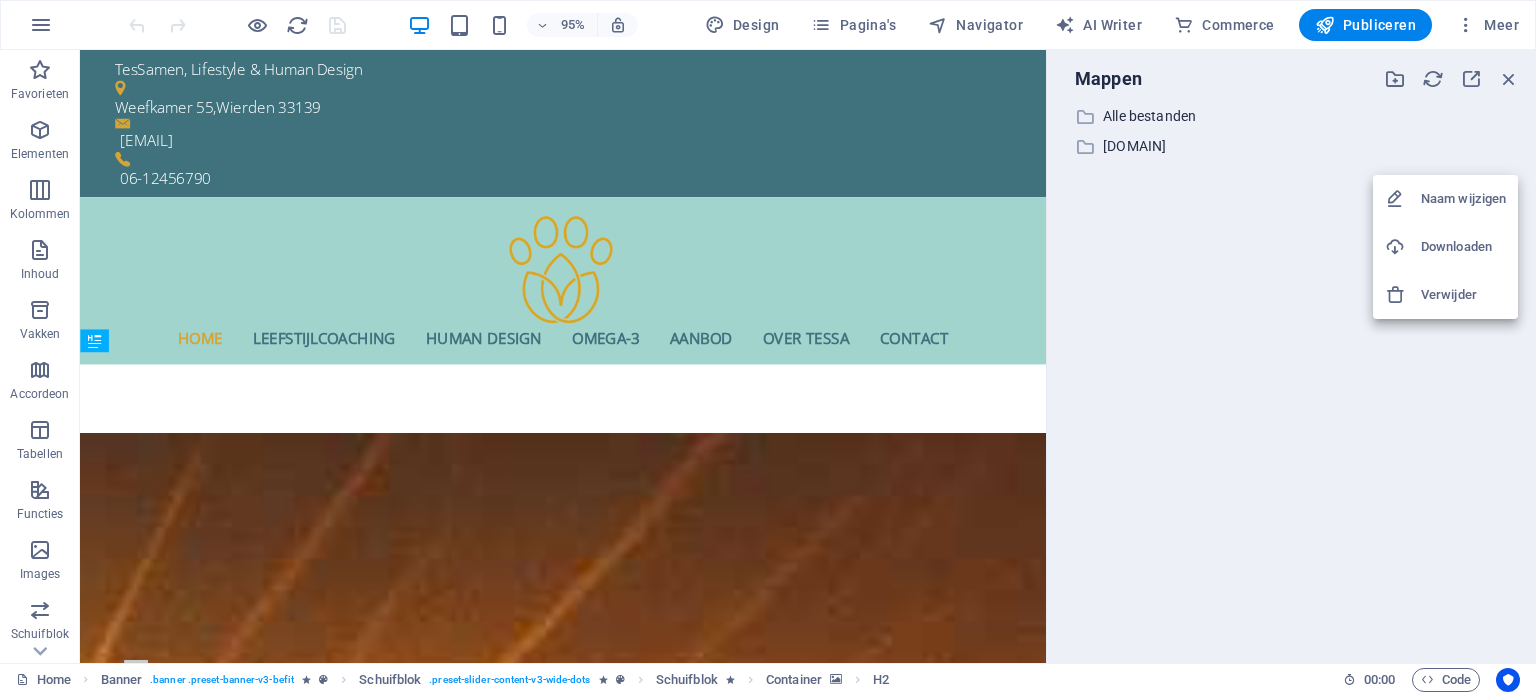 click on "Verwijder" at bounding box center (1463, 295) 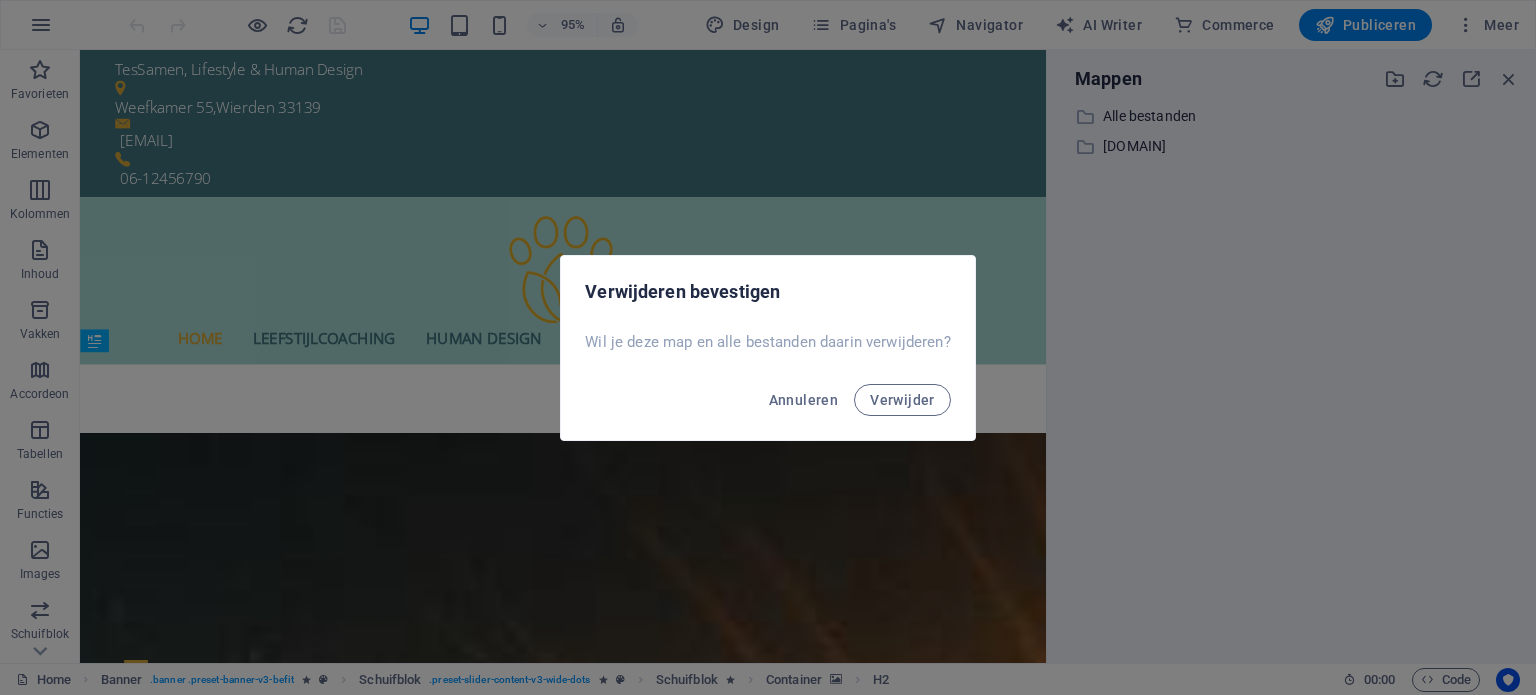 click on "Verwijderen bevestigen Wil je deze map en alle bestanden daarin verwijderen? Annuleren Verwijder" at bounding box center (768, 347) 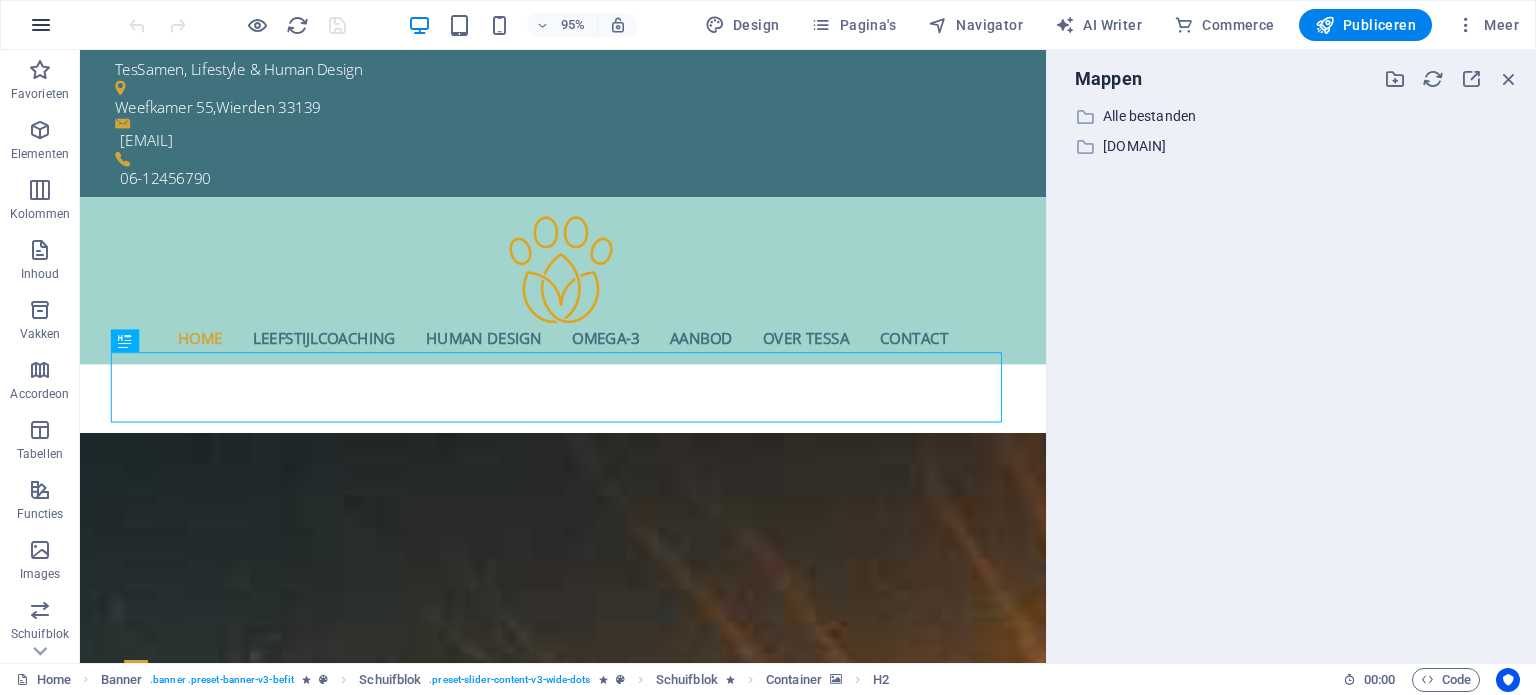 click at bounding box center [41, 25] 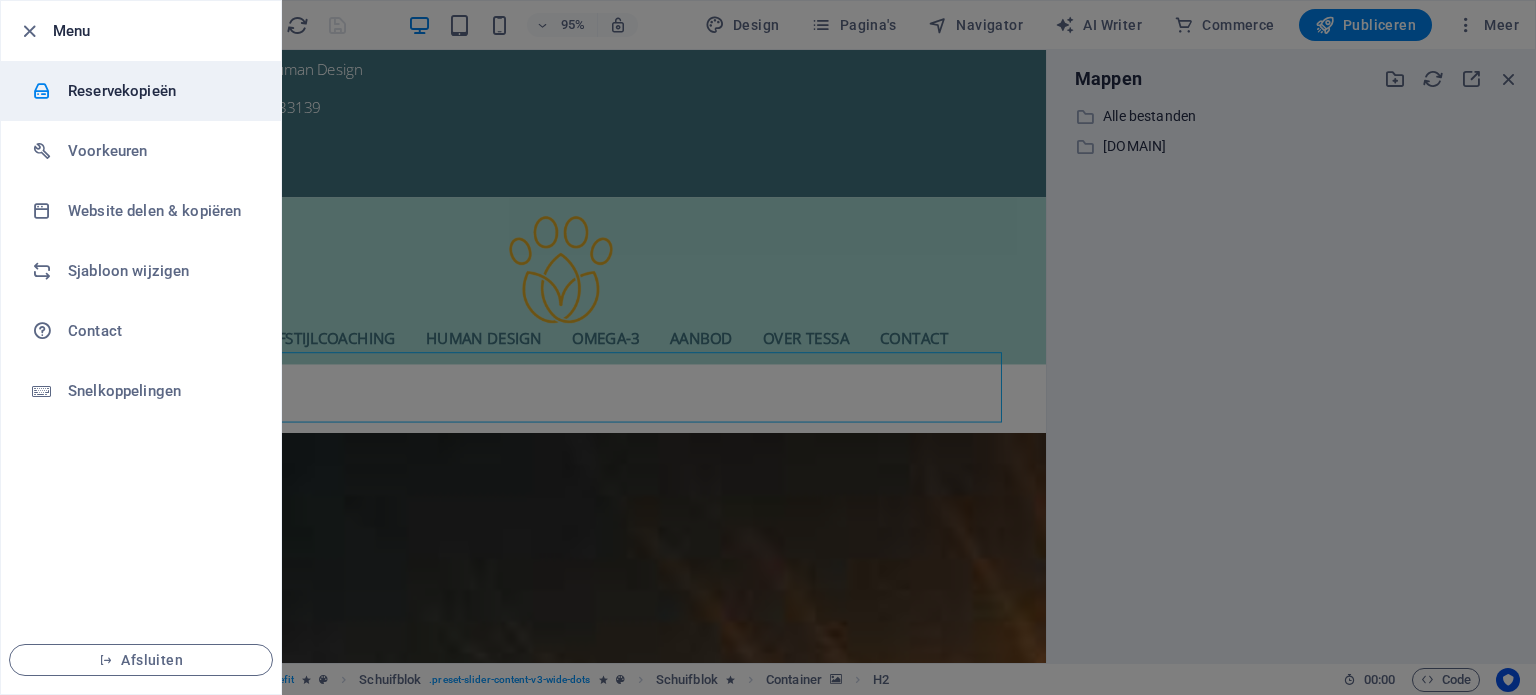 click on "Reservekopieën" at bounding box center (160, 91) 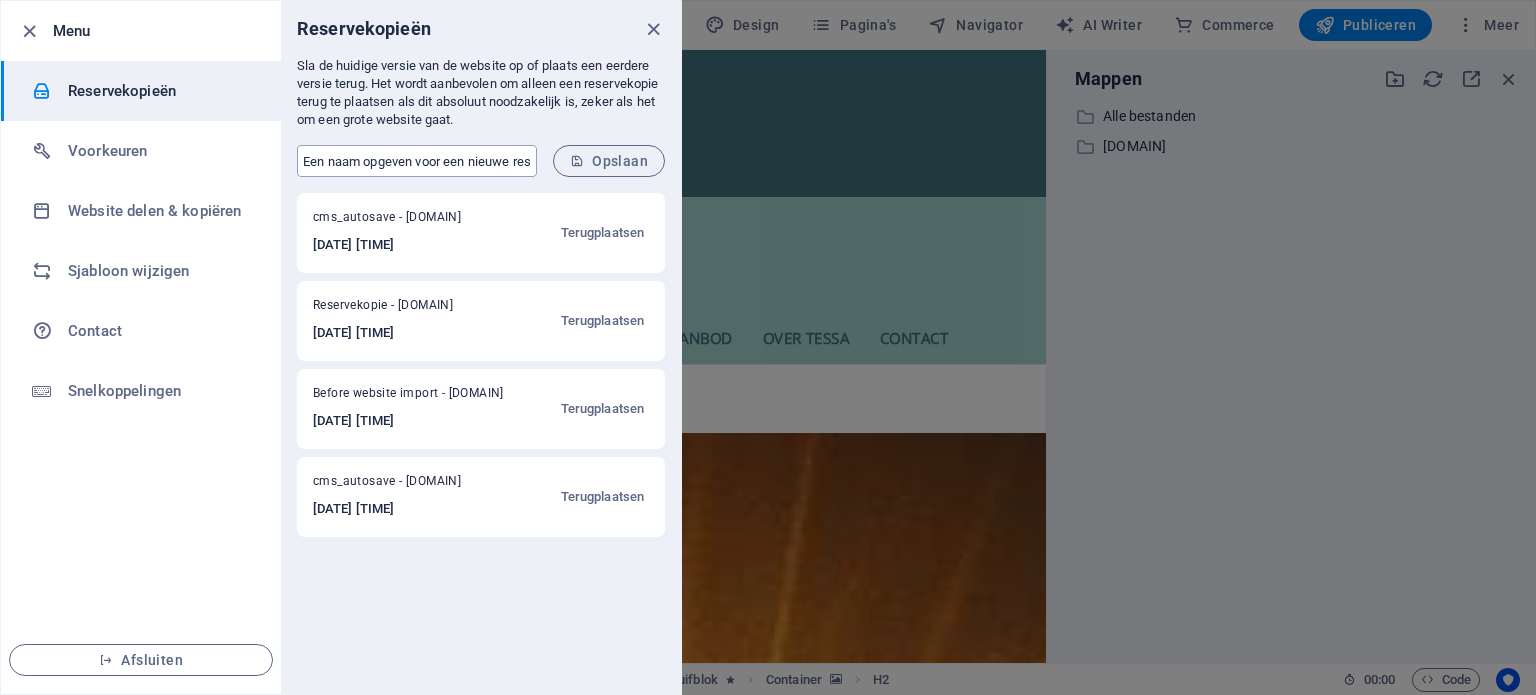 click at bounding box center [417, 161] 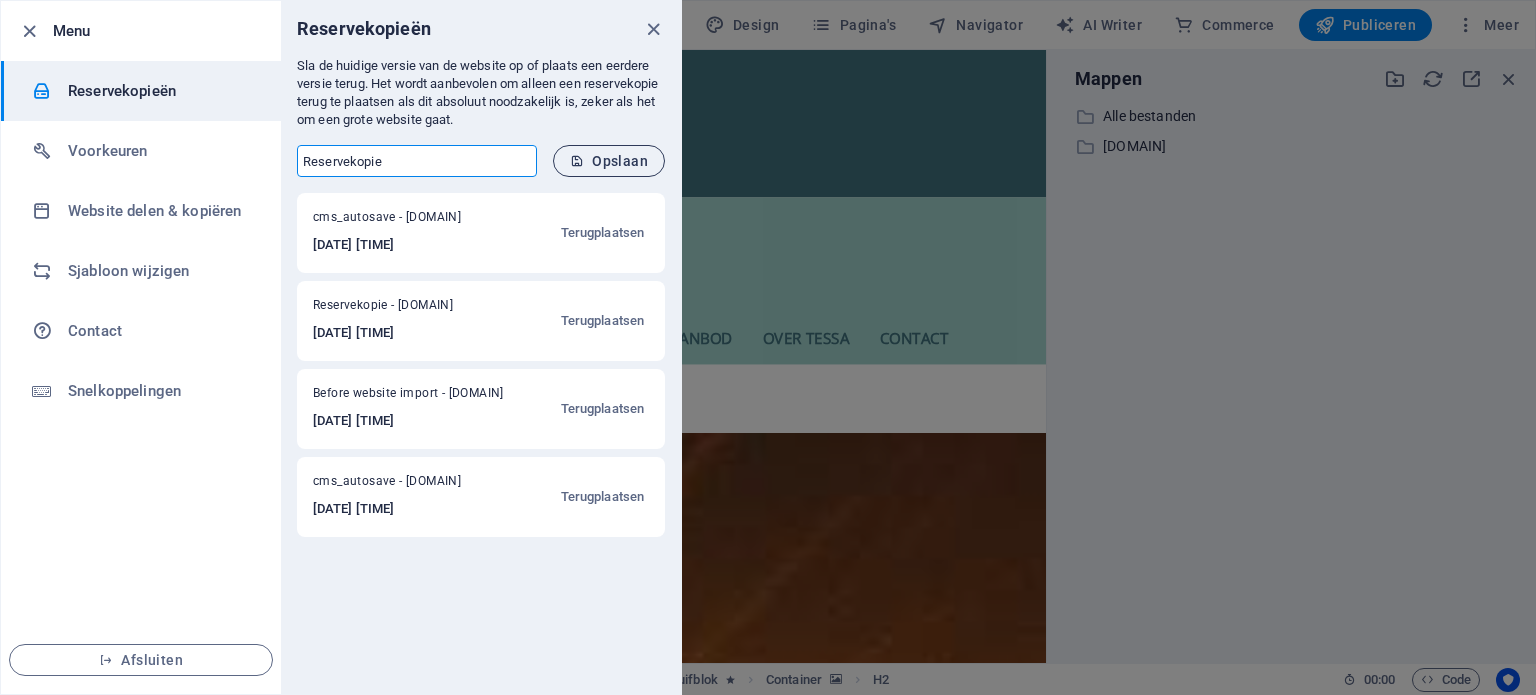 type on "Reservekopie" 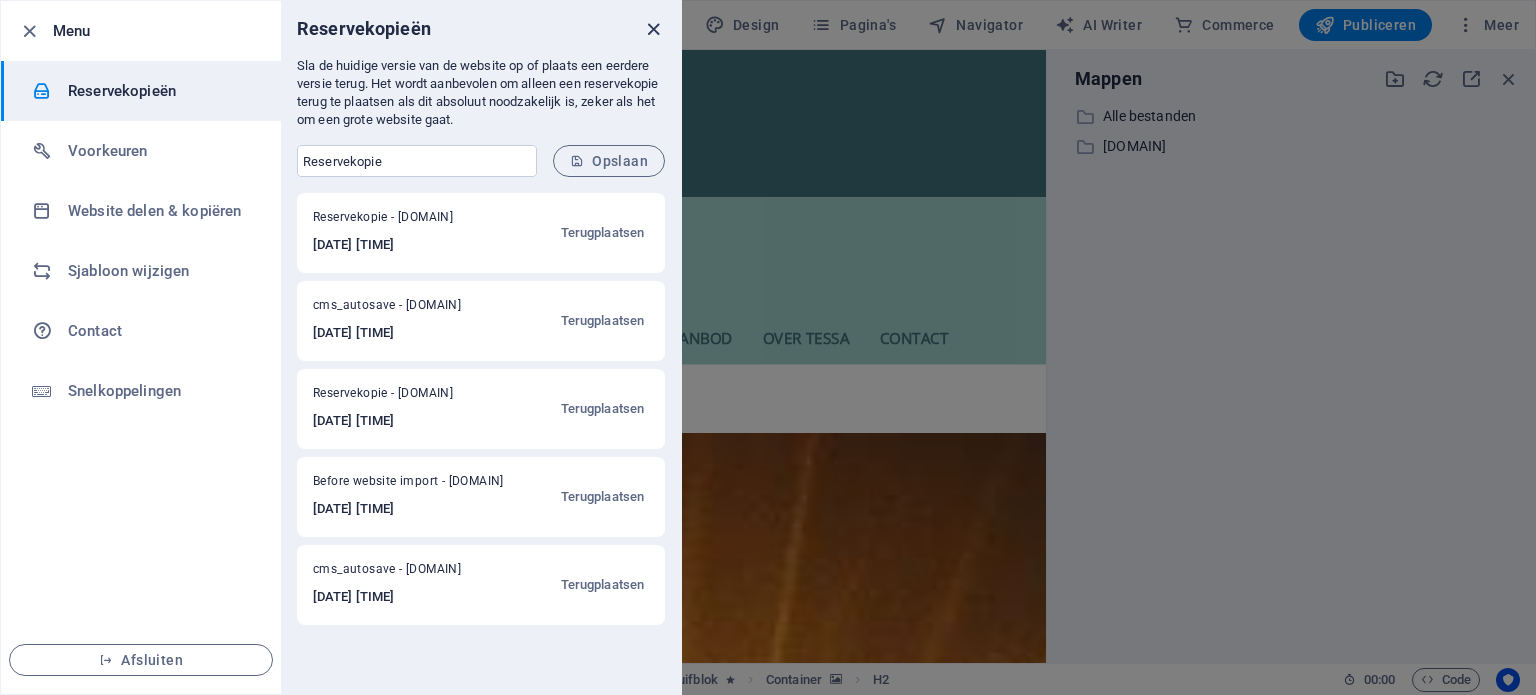 click at bounding box center (653, 29) 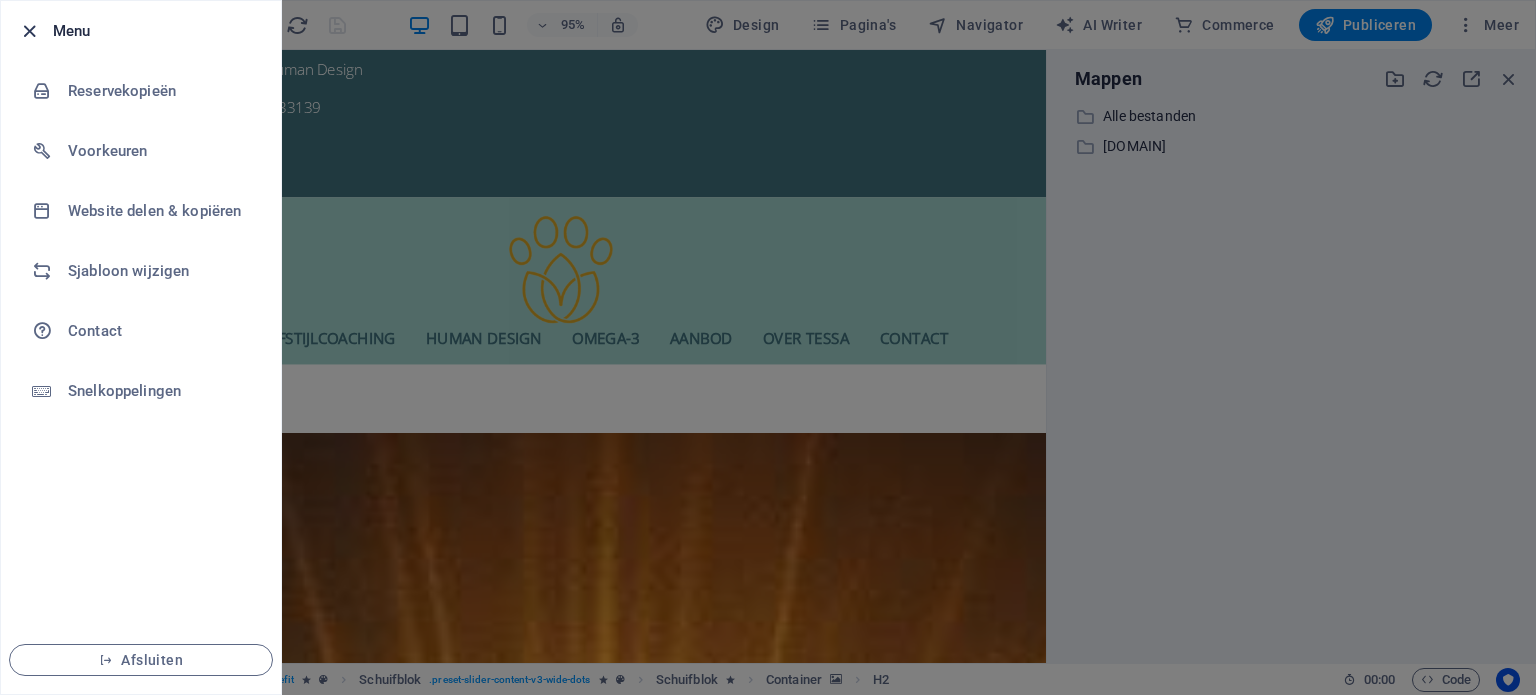 click at bounding box center [29, 31] 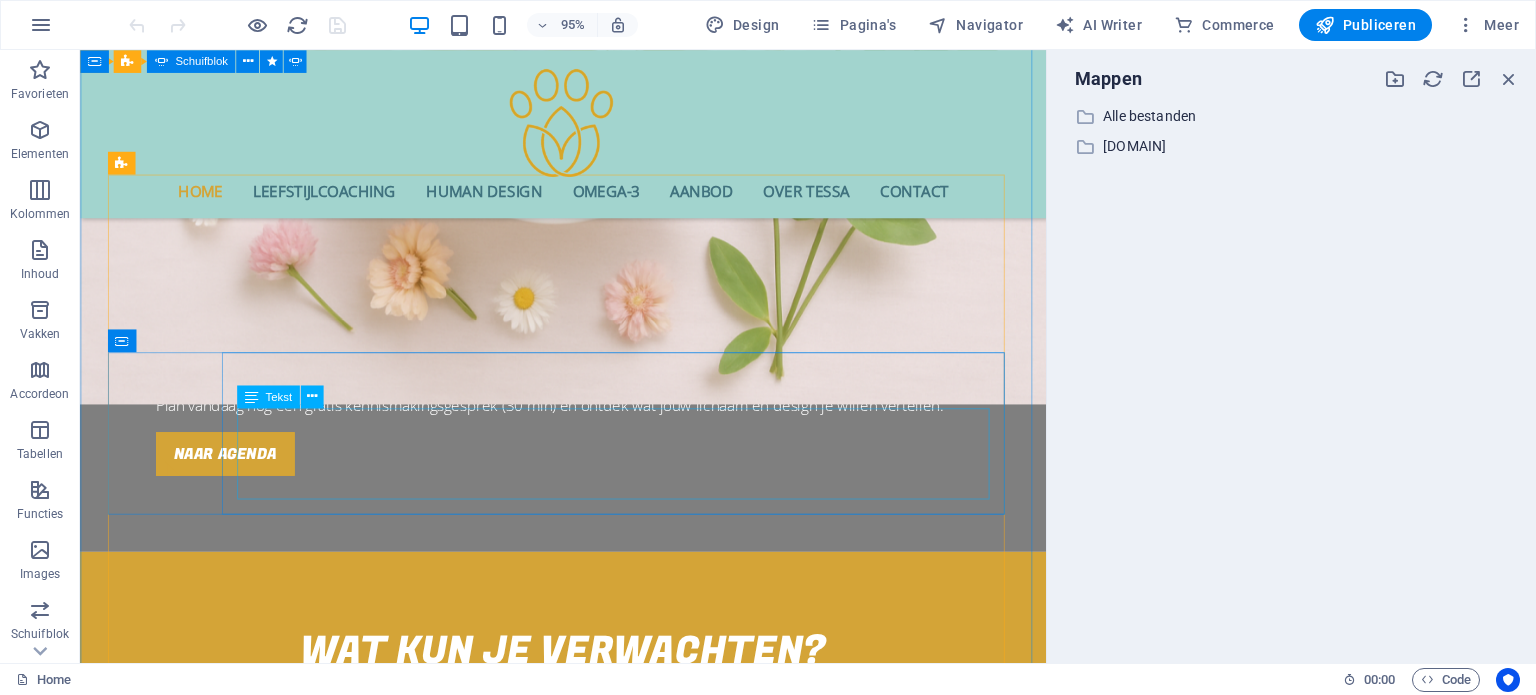 scroll, scrollTop: 2500, scrollLeft: 0, axis: vertical 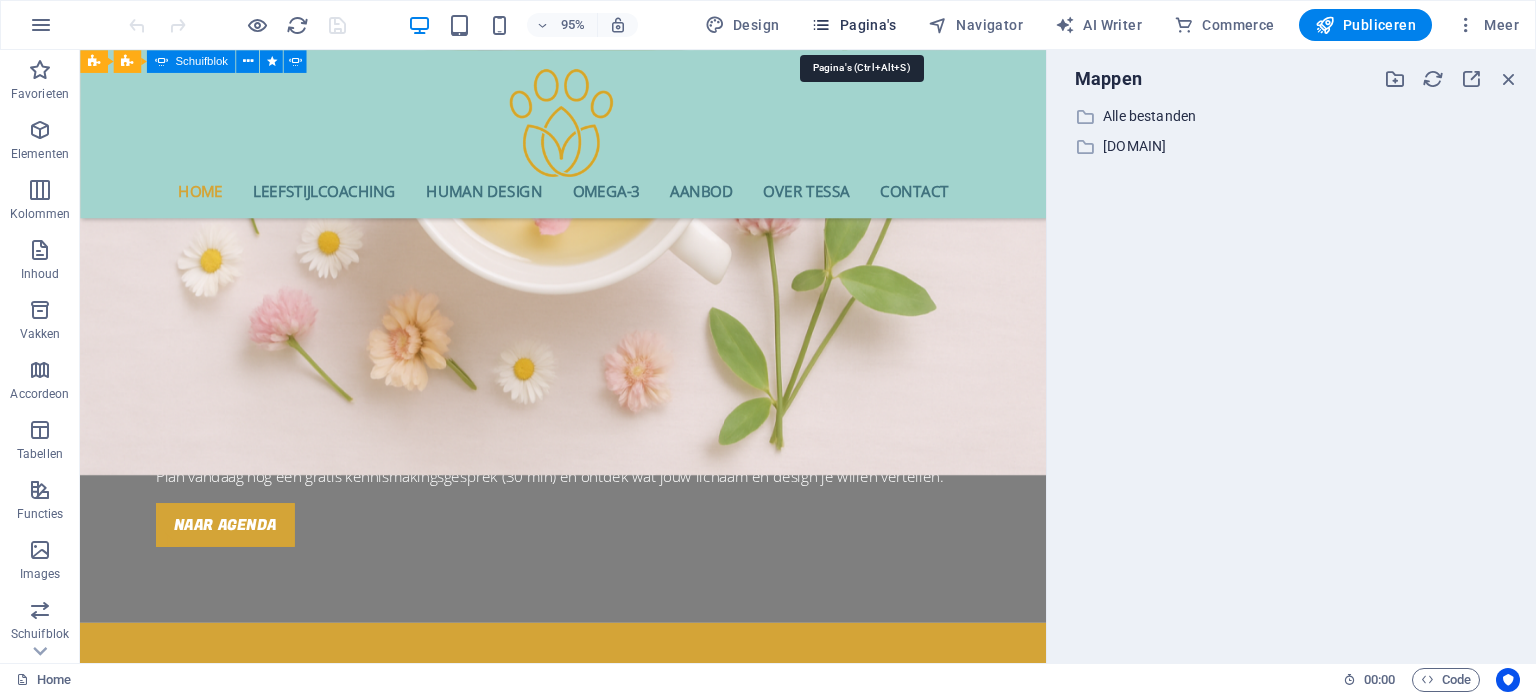 click on "Pagina's" at bounding box center (853, 25) 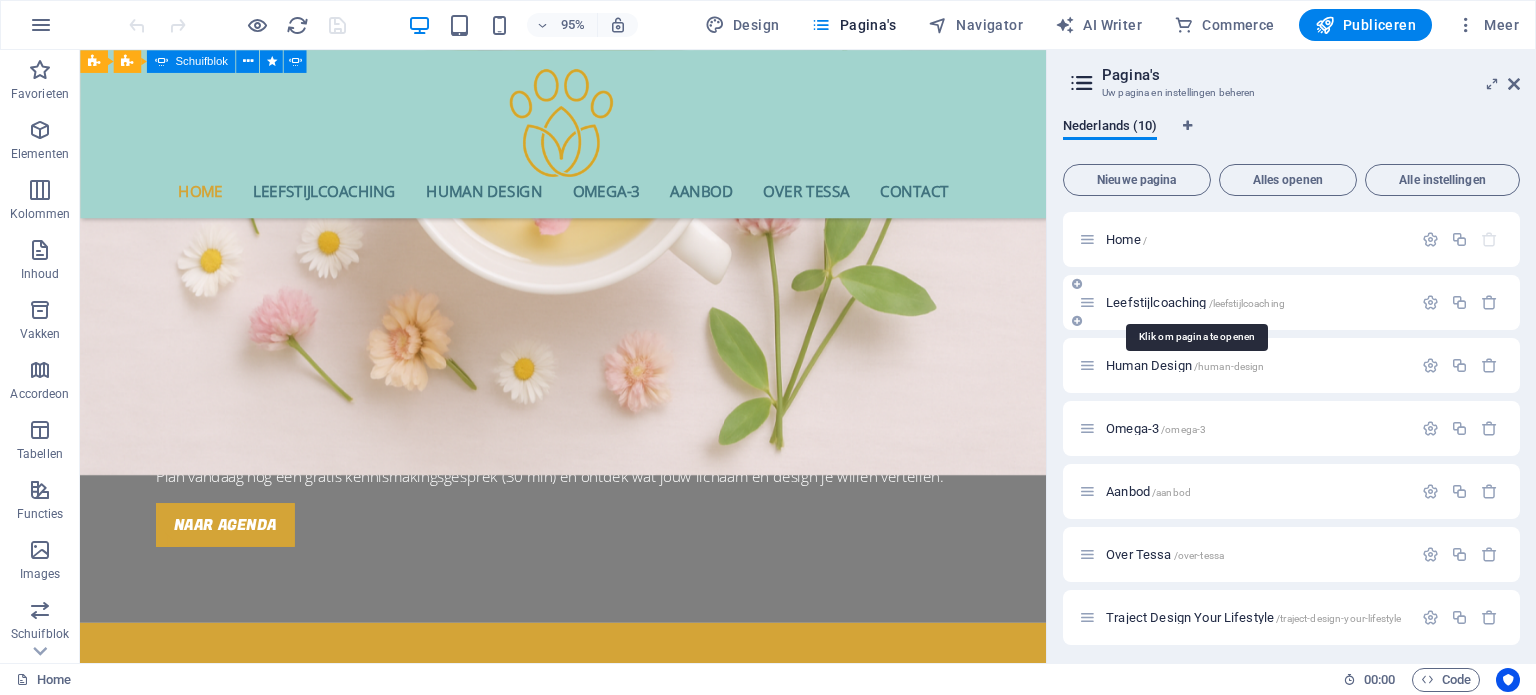 click on "Leefstijlcoaching /leefstijlcoaching" at bounding box center [1195, 302] 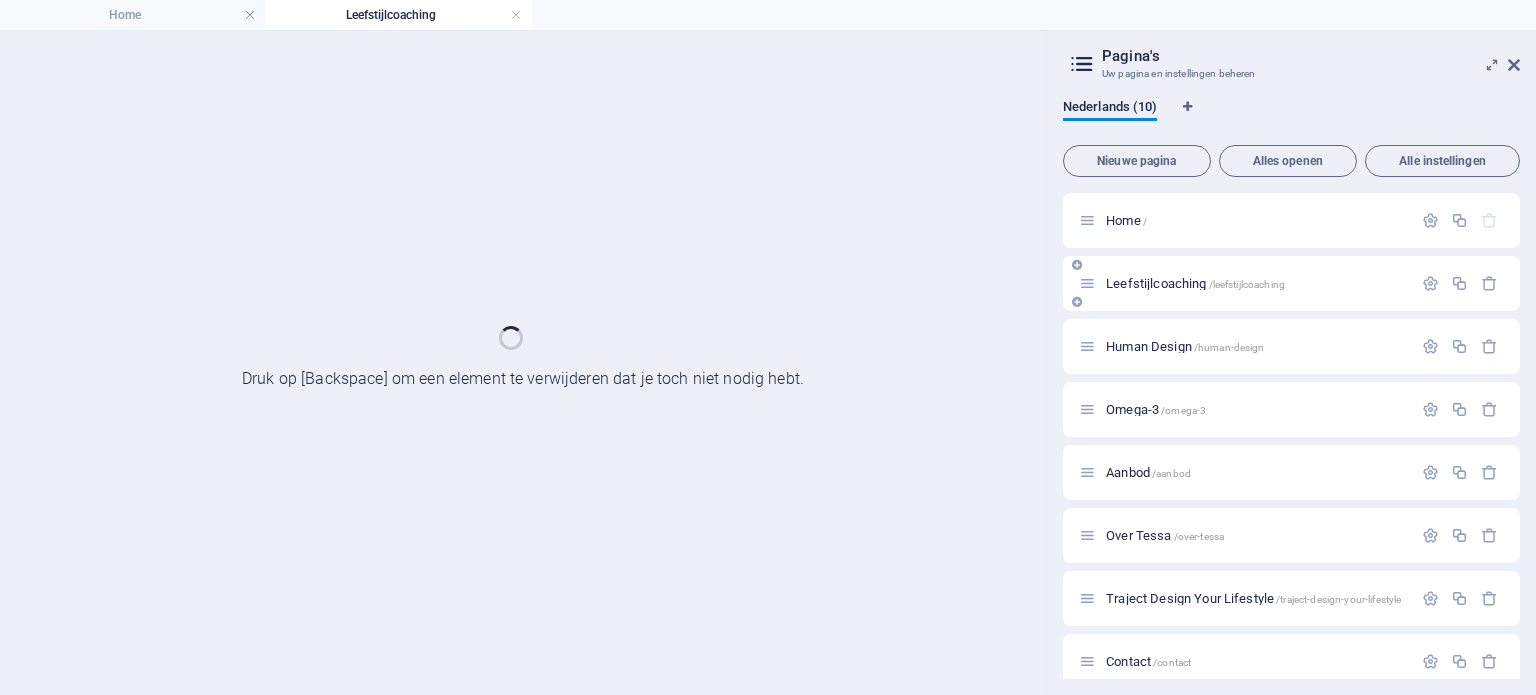 scroll, scrollTop: 0, scrollLeft: 0, axis: both 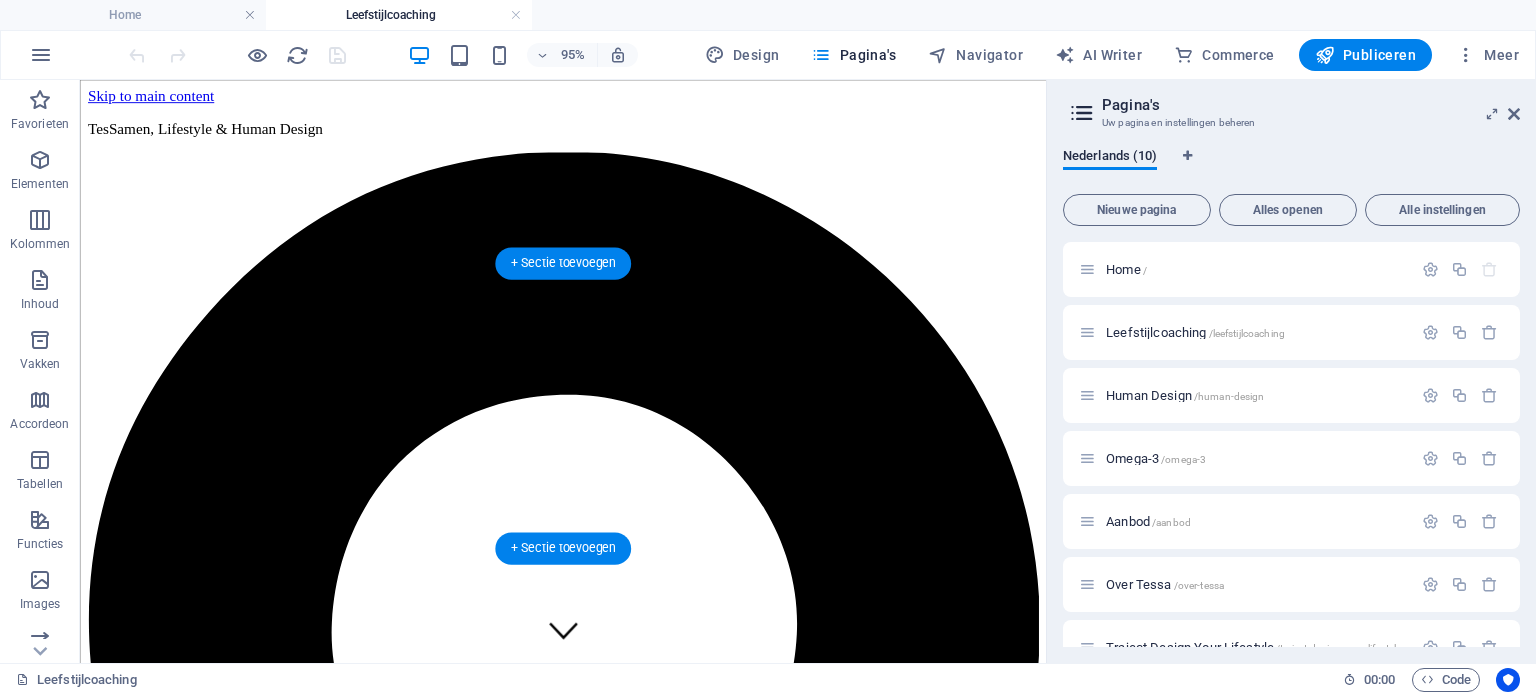 click at bounding box center (588, 3741) 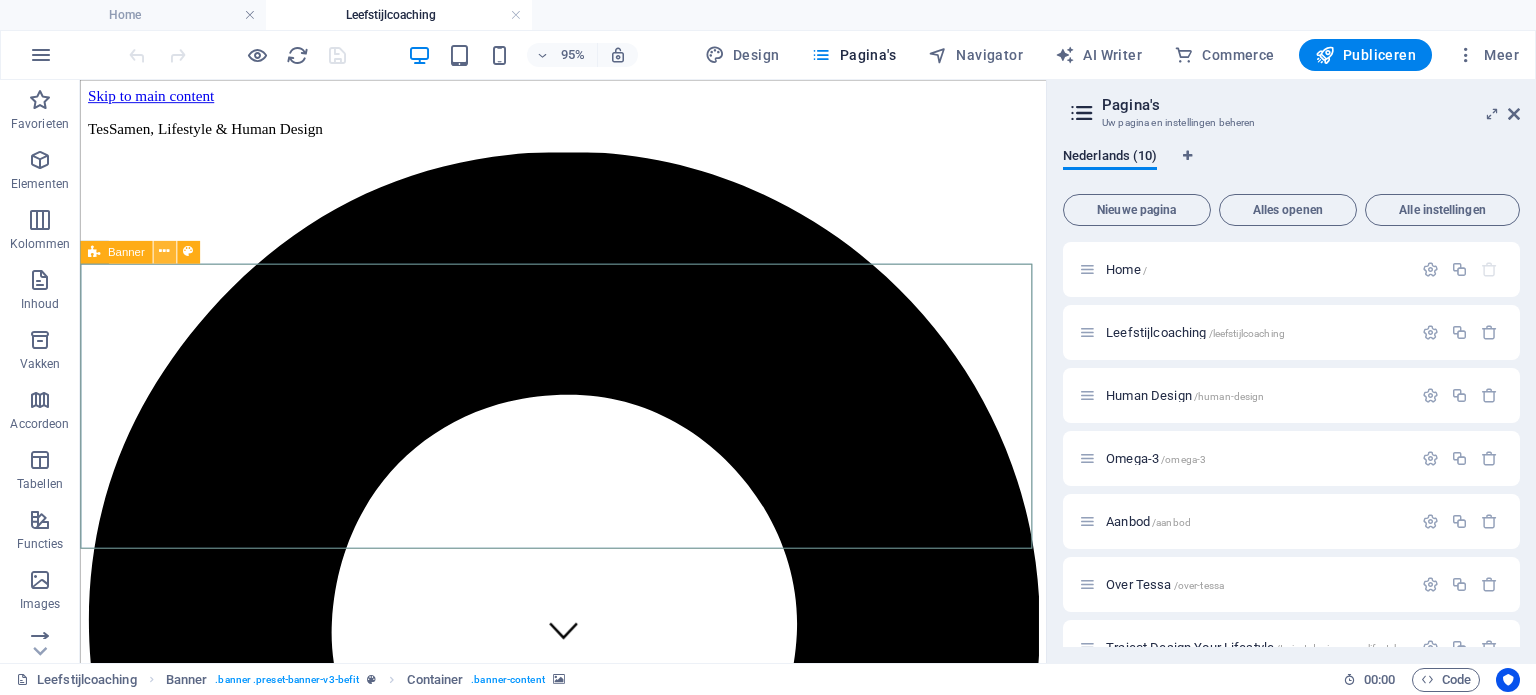 click at bounding box center (164, 252) 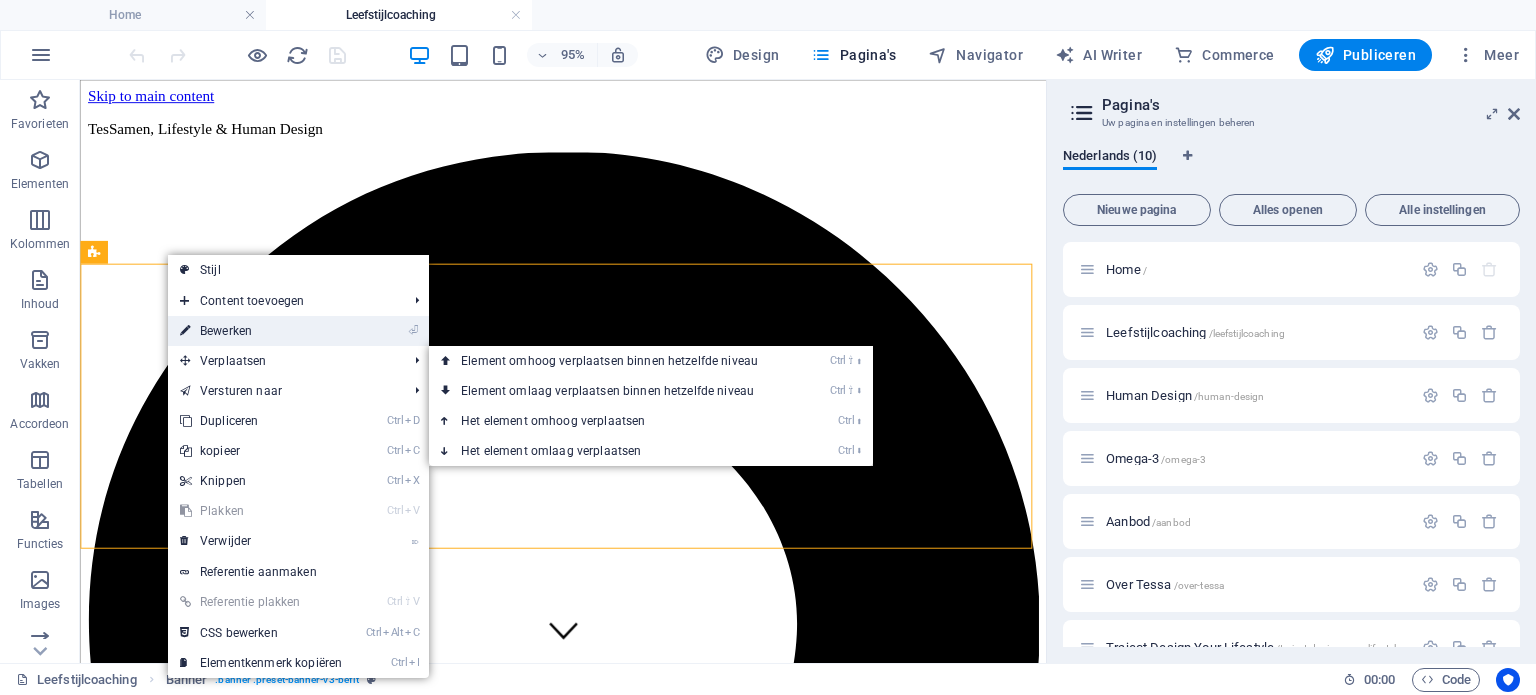click on "⏎  Bewerken" at bounding box center [261, 331] 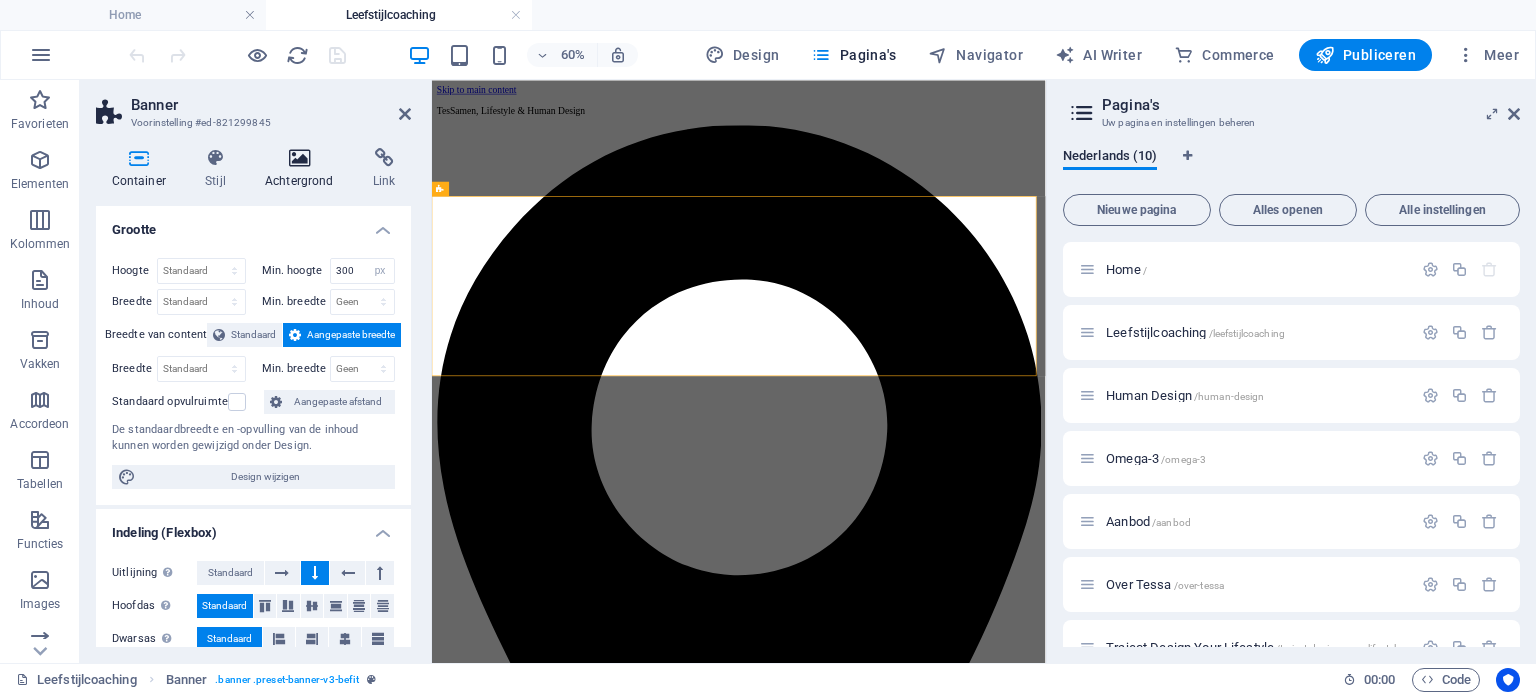 click on "Achtergrond" at bounding box center (303, 169) 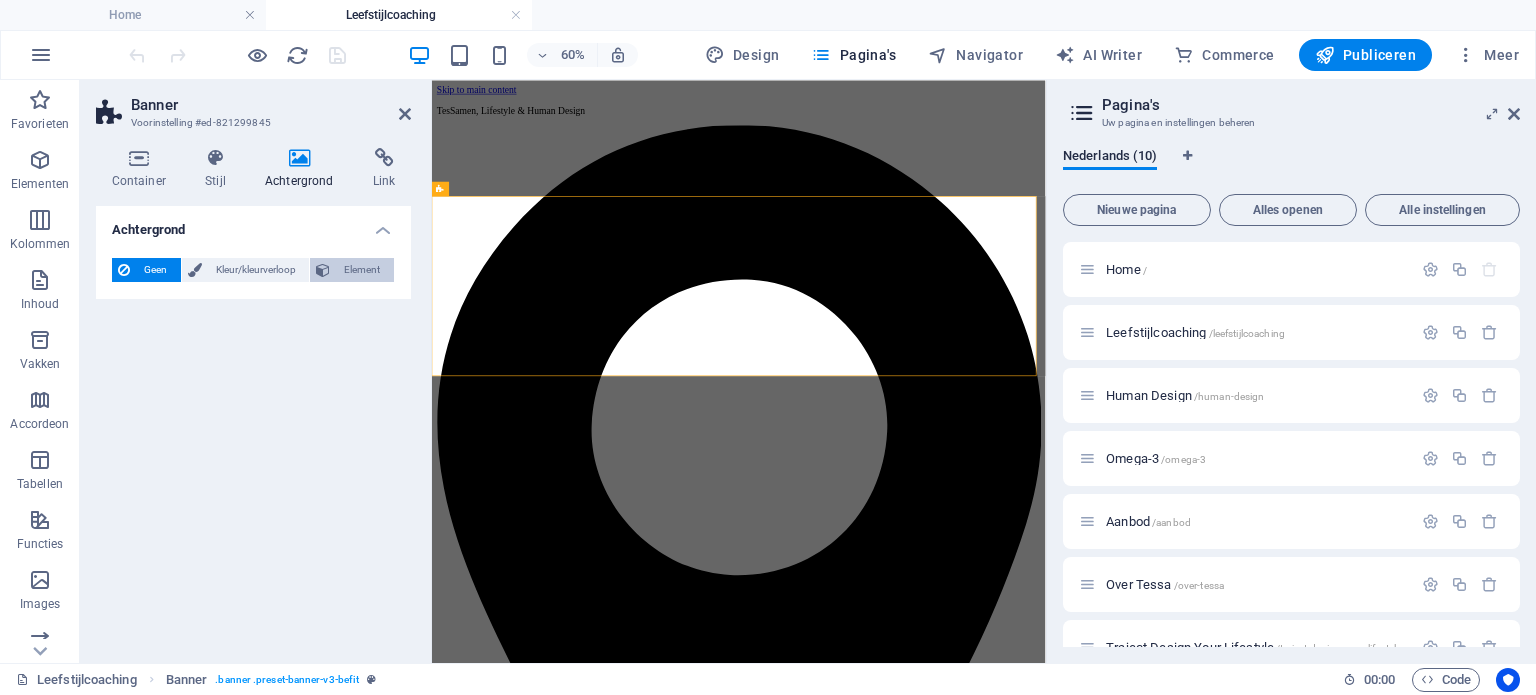 click on "Element" at bounding box center [362, 270] 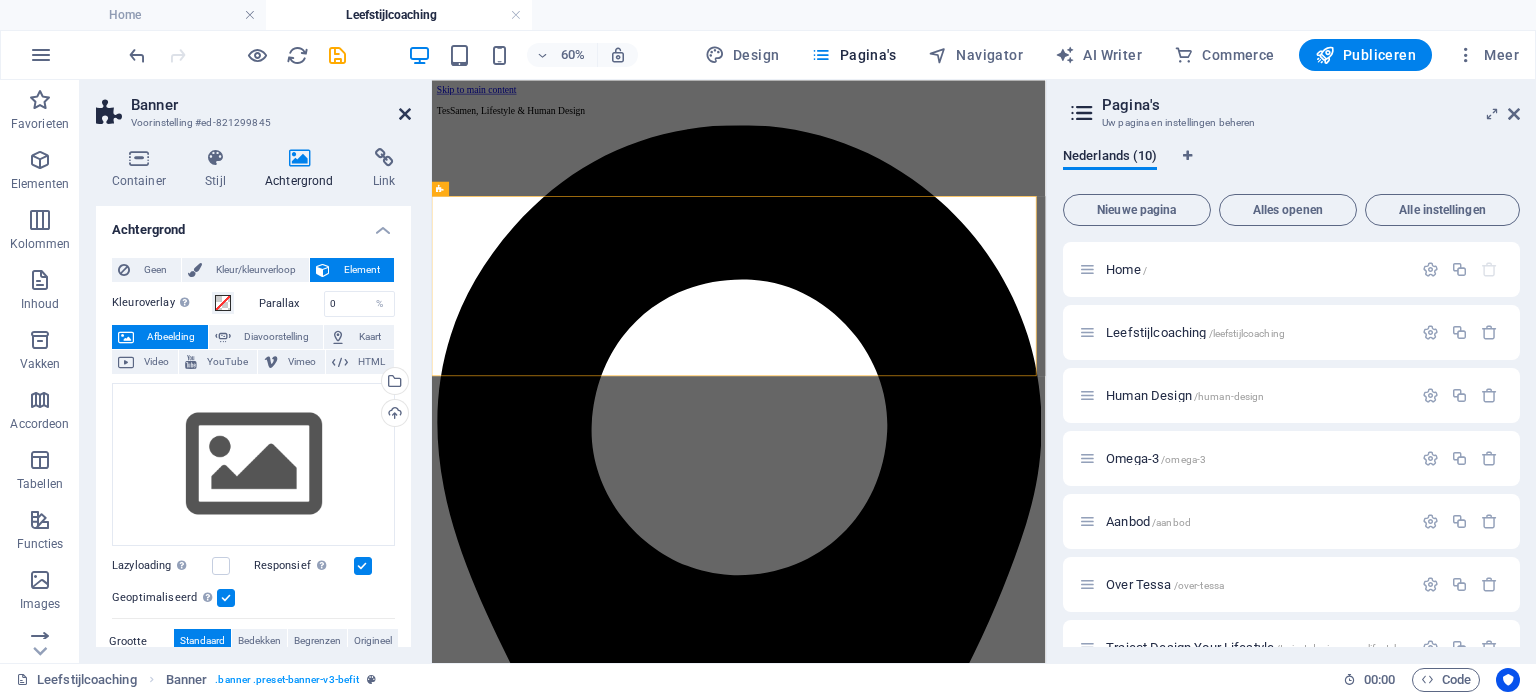 click at bounding box center [405, 114] 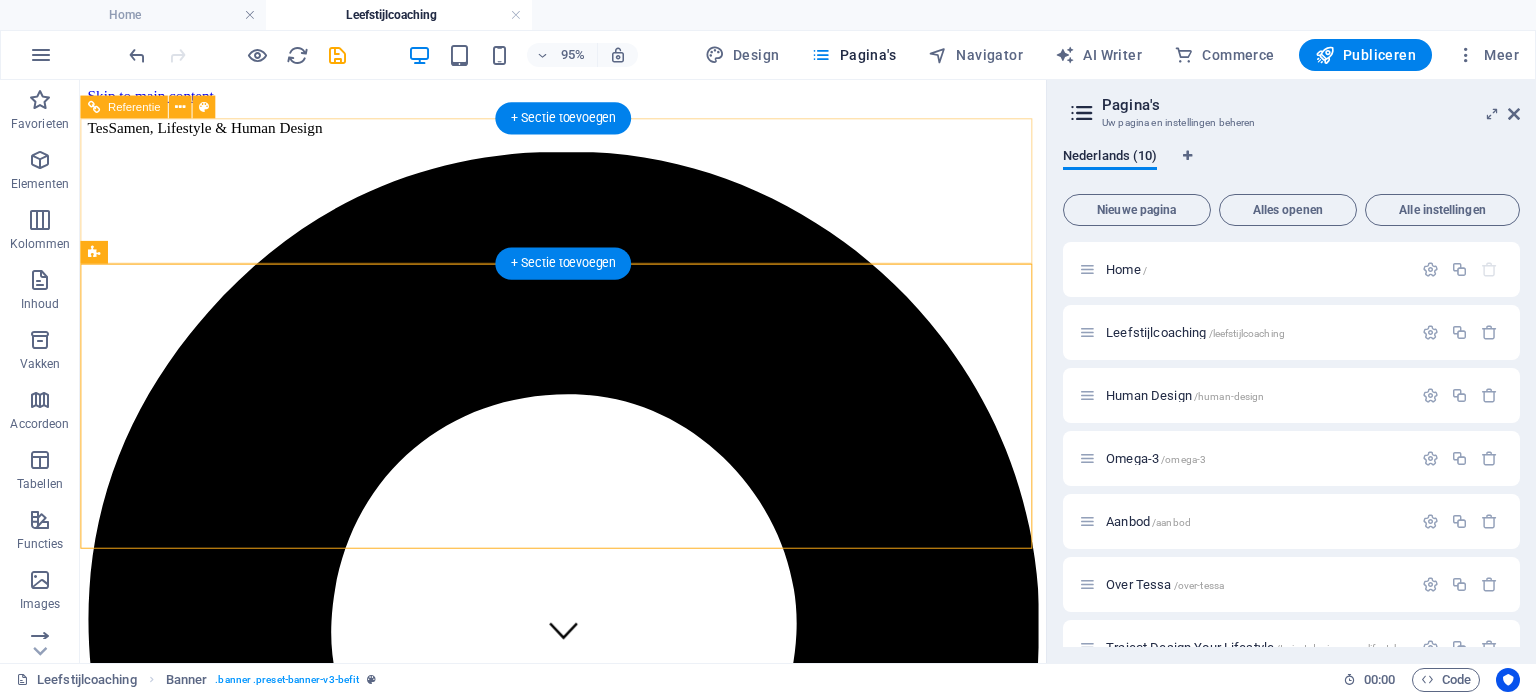 click on "Home Leefstijlcoaching Human Design Omega-3 Aanbod Over Tessa Contact" at bounding box center (588, 3599) 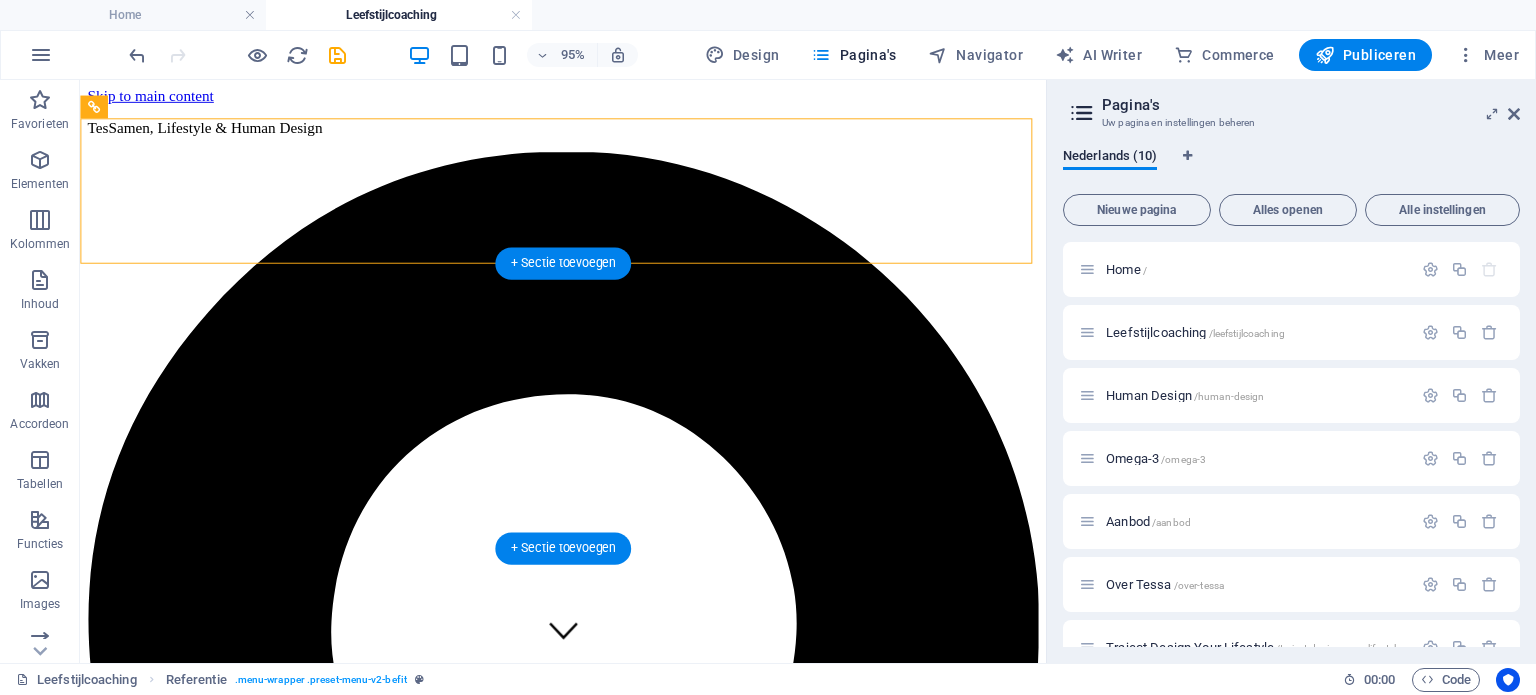 click at bounding box center (588, 4041) 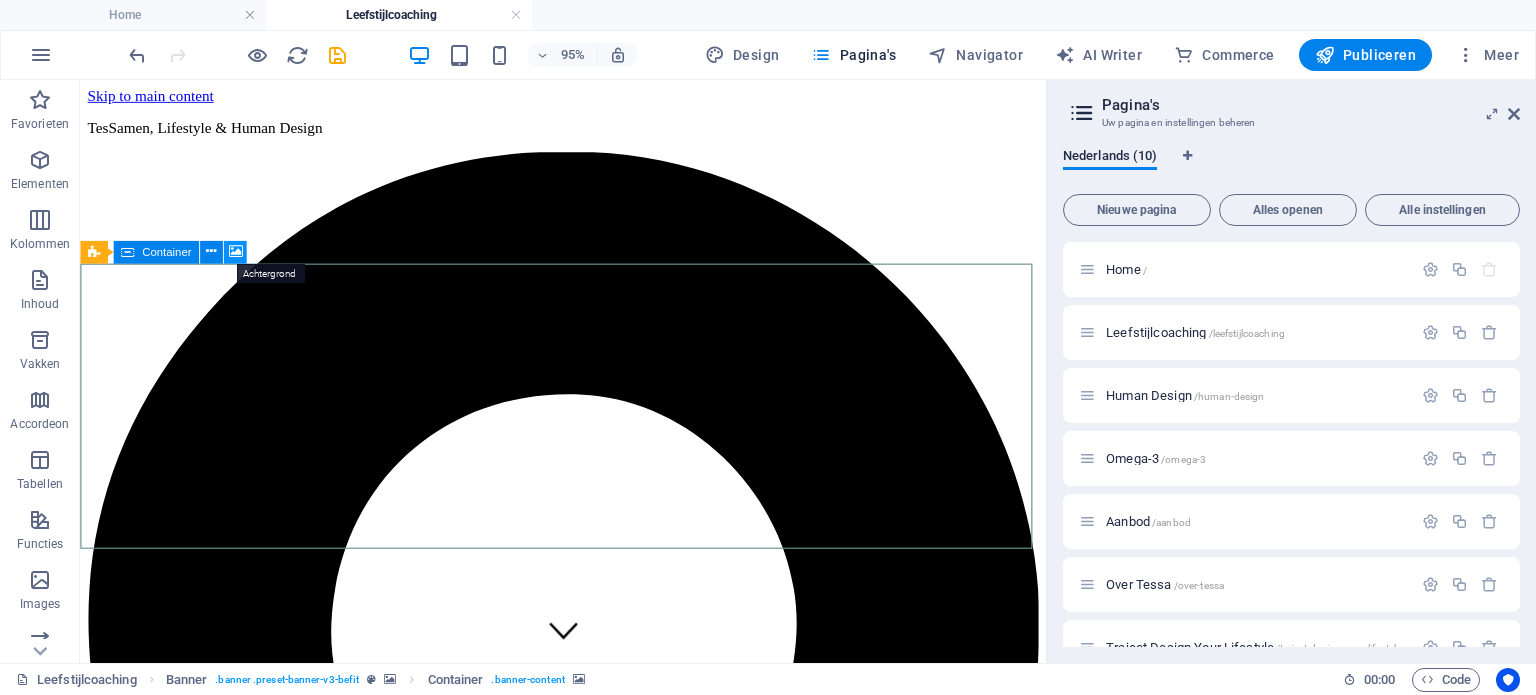click at bounding box center [235, 252] 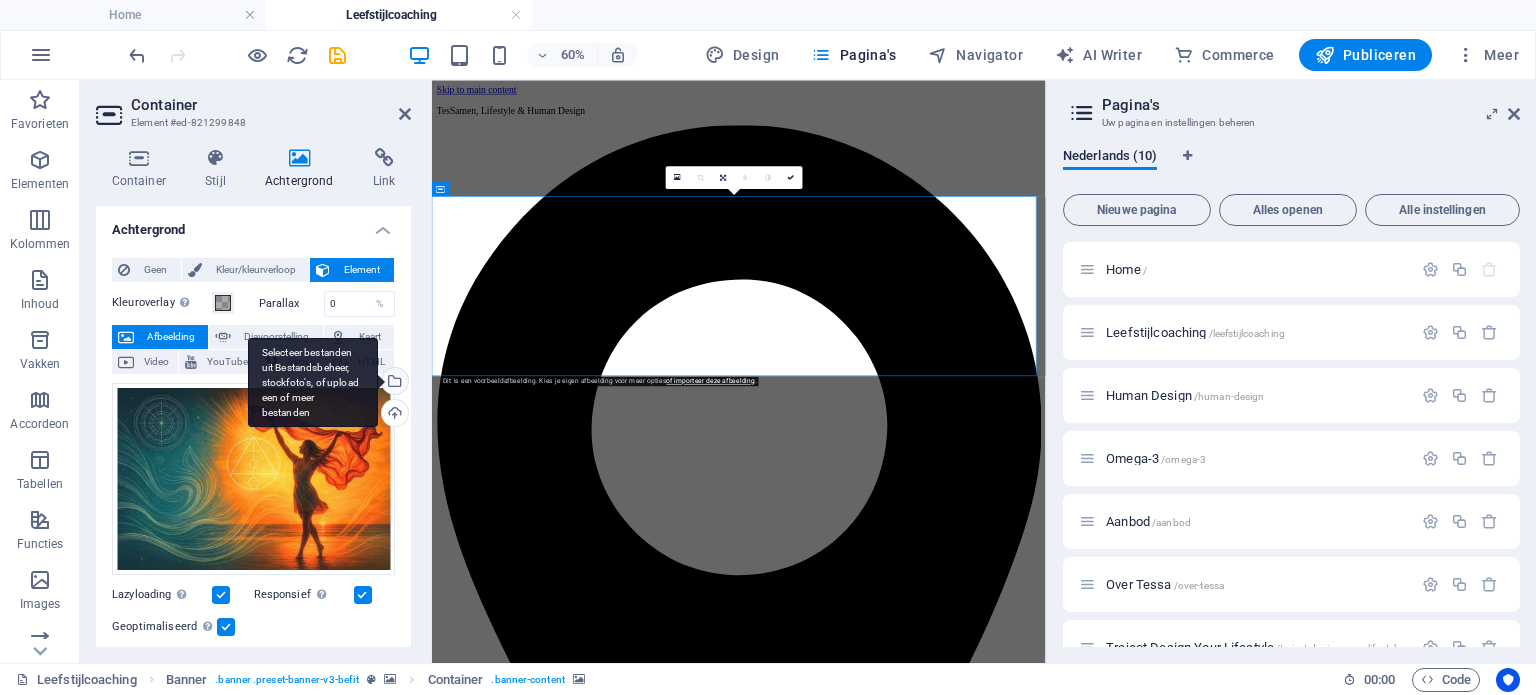 click on "Selecteer bestanden uit Bestandsbeheer, stockfoto's, of upload een of meer bestanden" at bounding box center (393, 383) 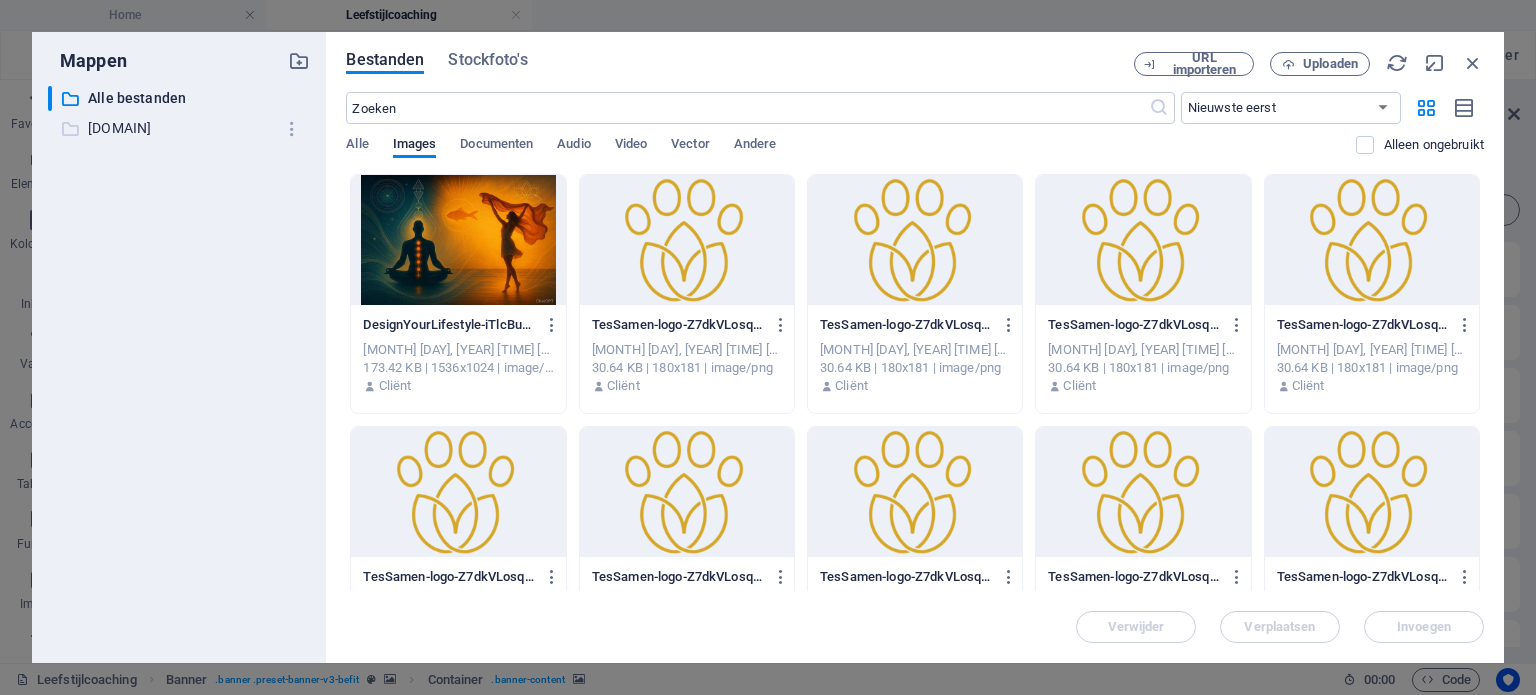click on "[DOMAIN]" at bounding box center [181, 128] 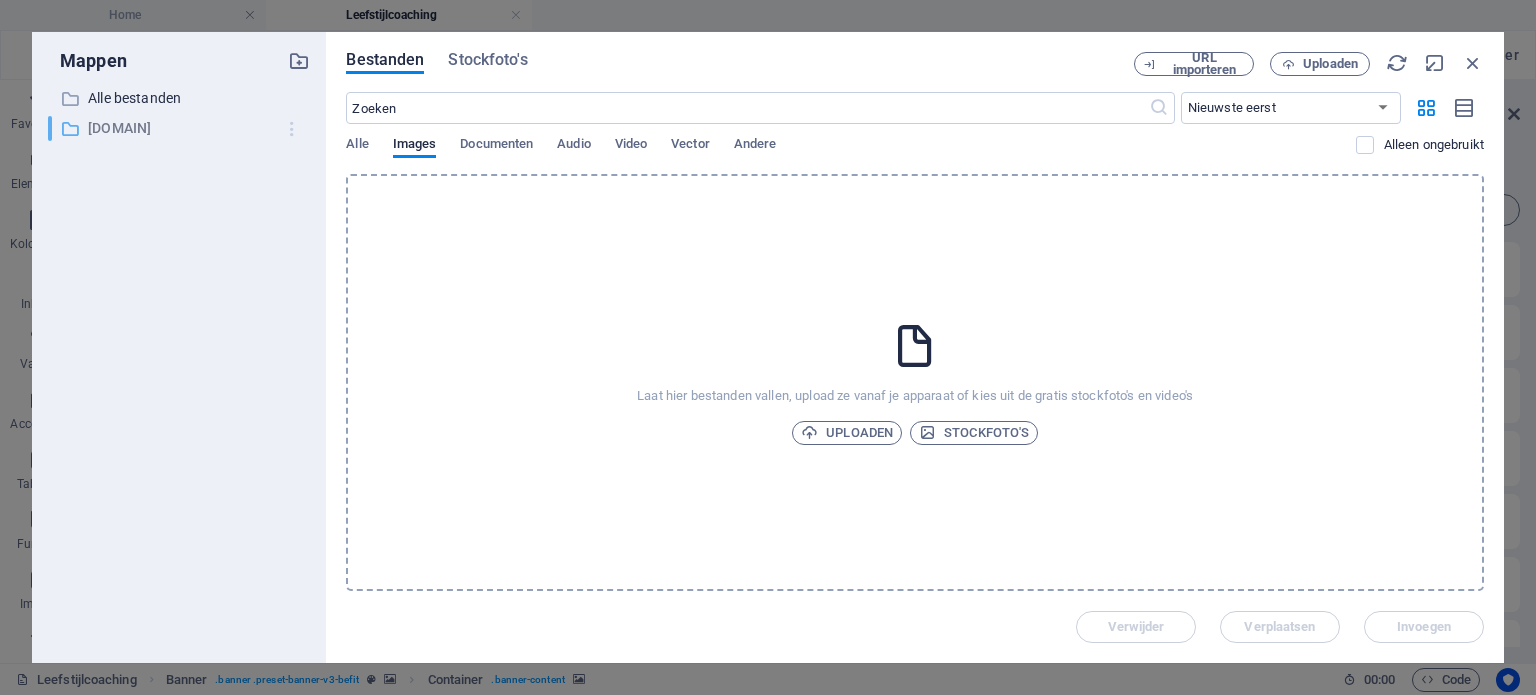 click at bounding box center (292, 129) 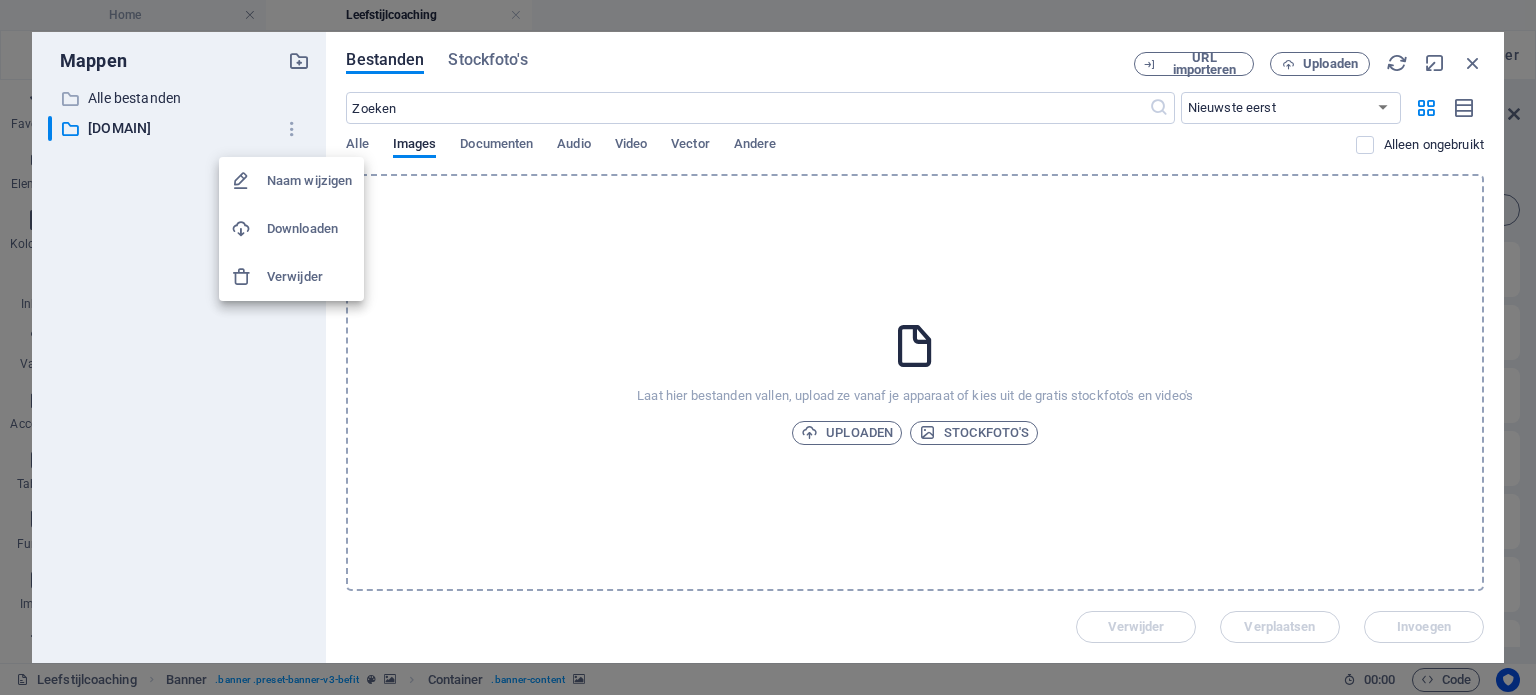 click at bounding box center (768, 347) 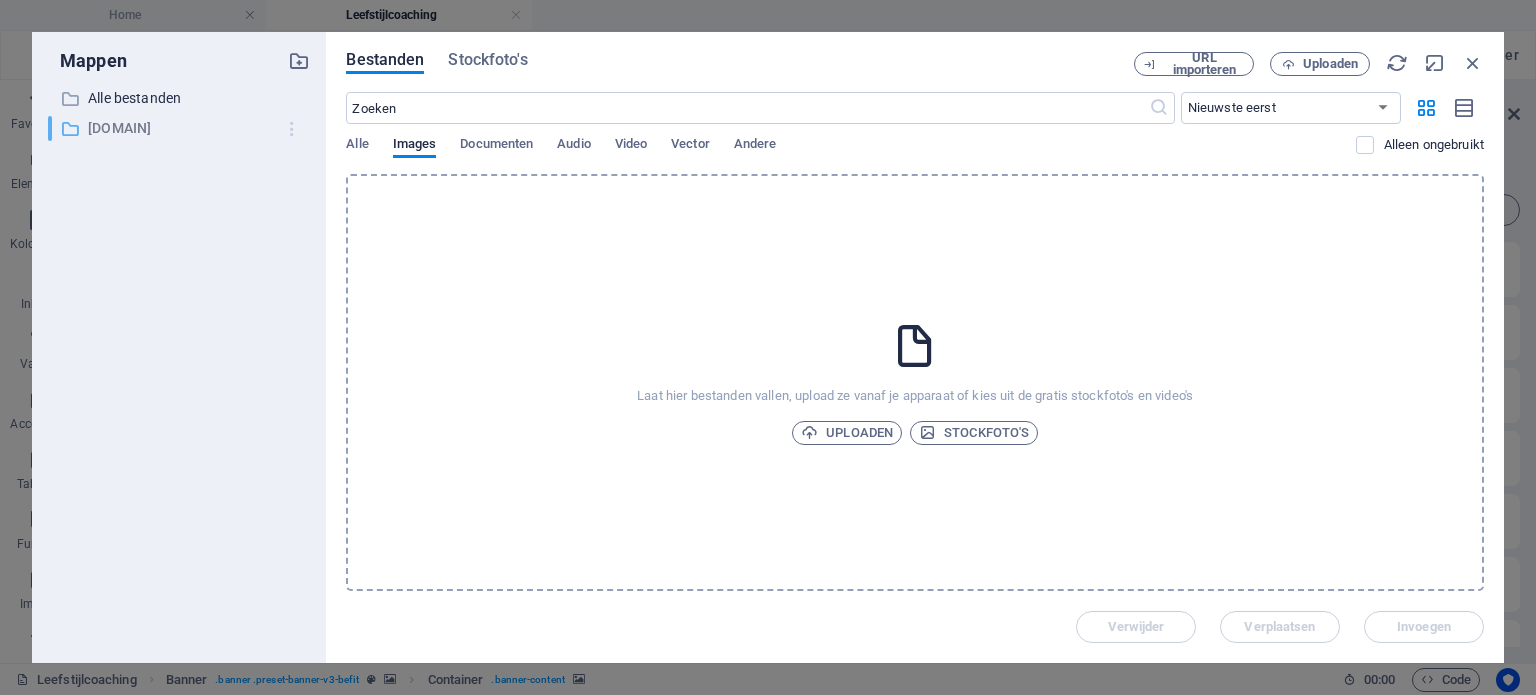 click at bounding box center [292, 129] 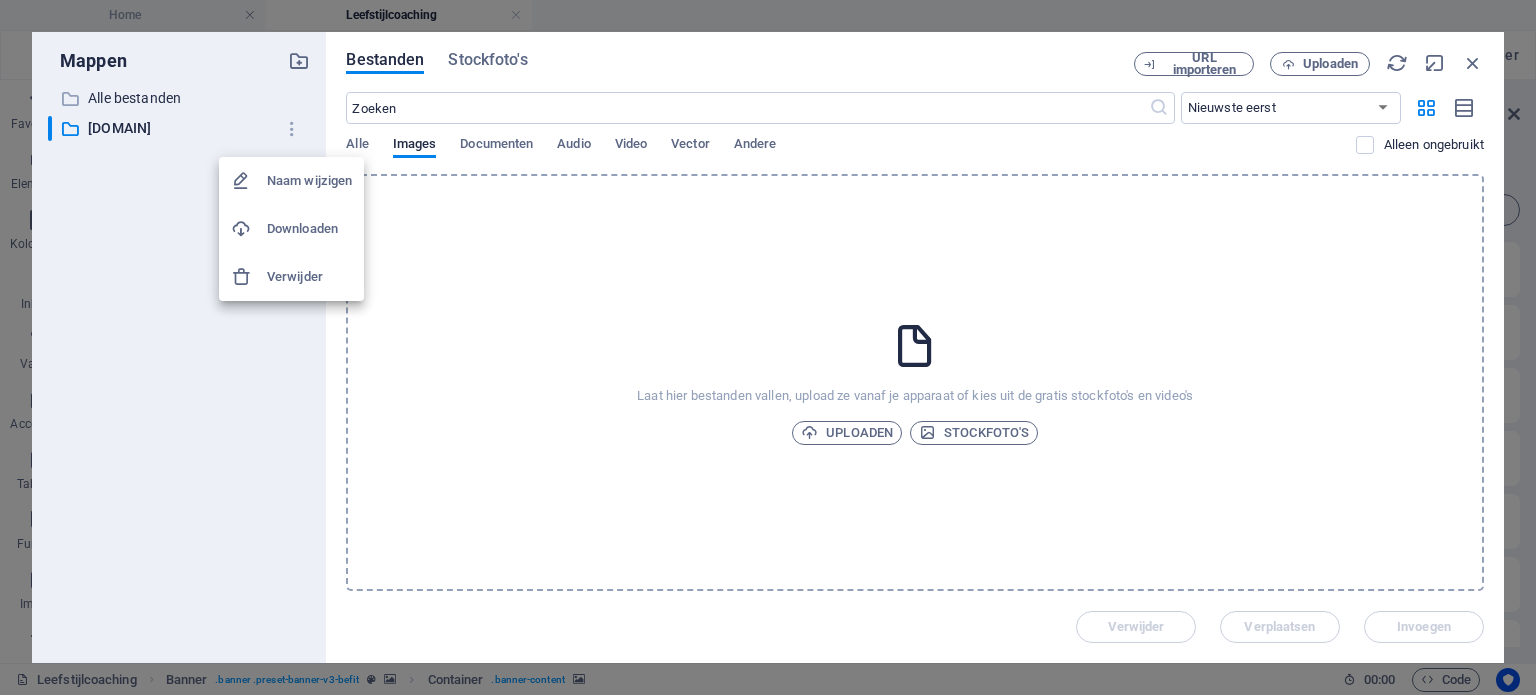 click on "Verwijder" at bounding box center (309, 277) 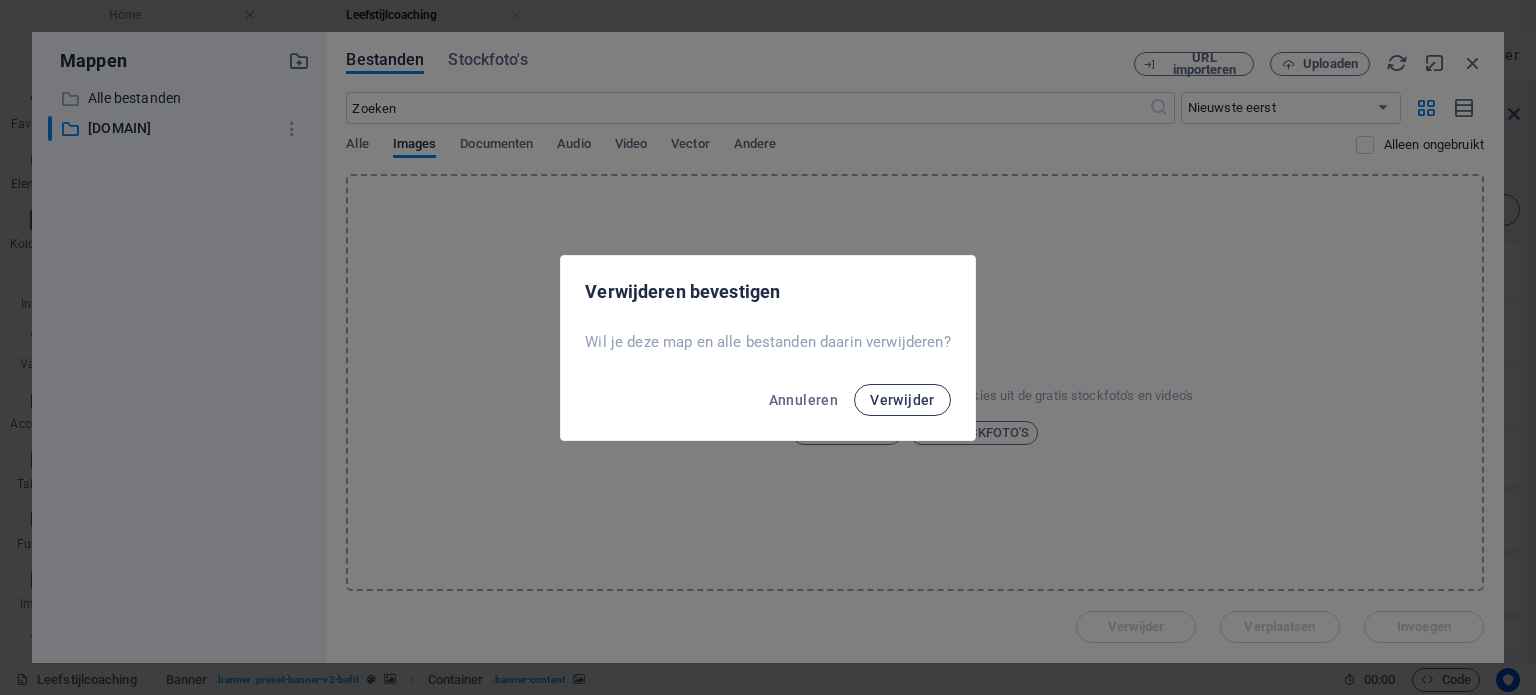 click on "Verwijder" at bounding box center [902, 400] 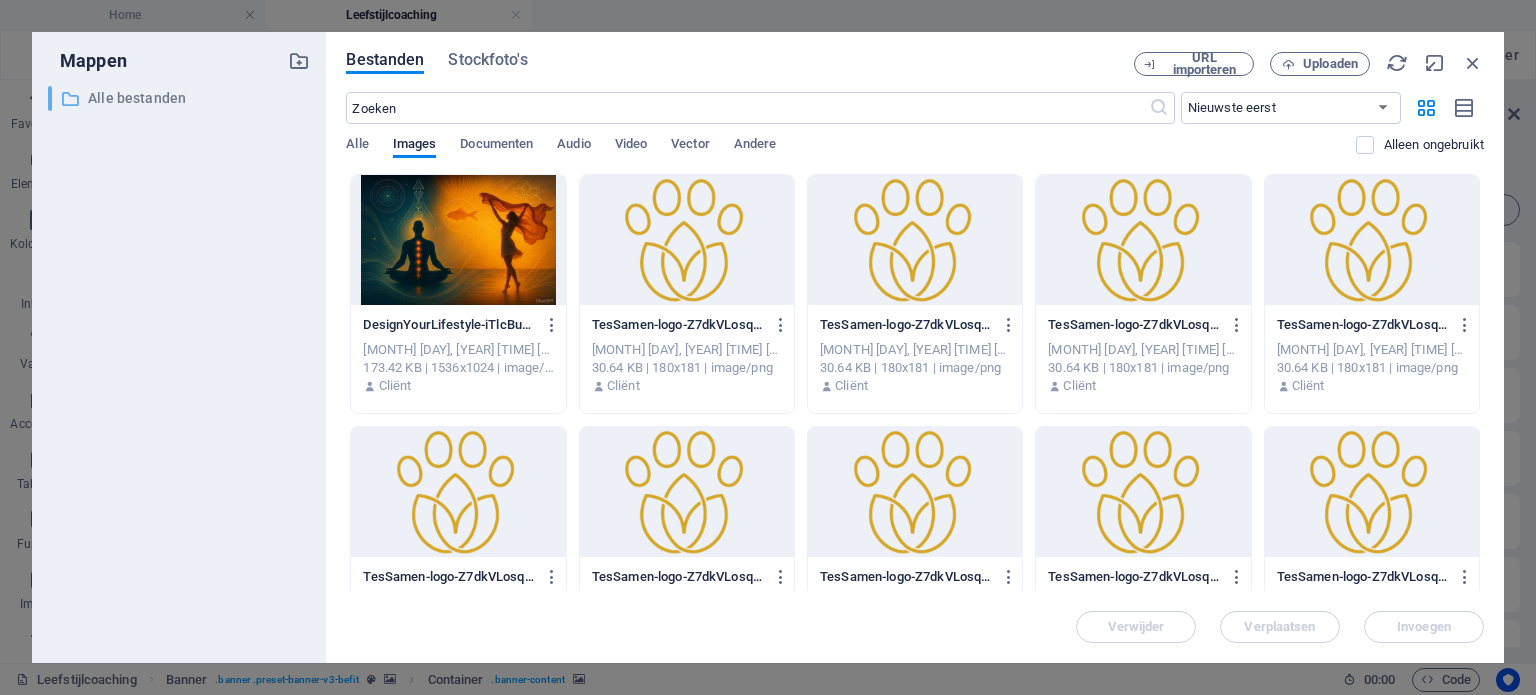 click on "Alle bestanden" at bounding box center [181, 98] 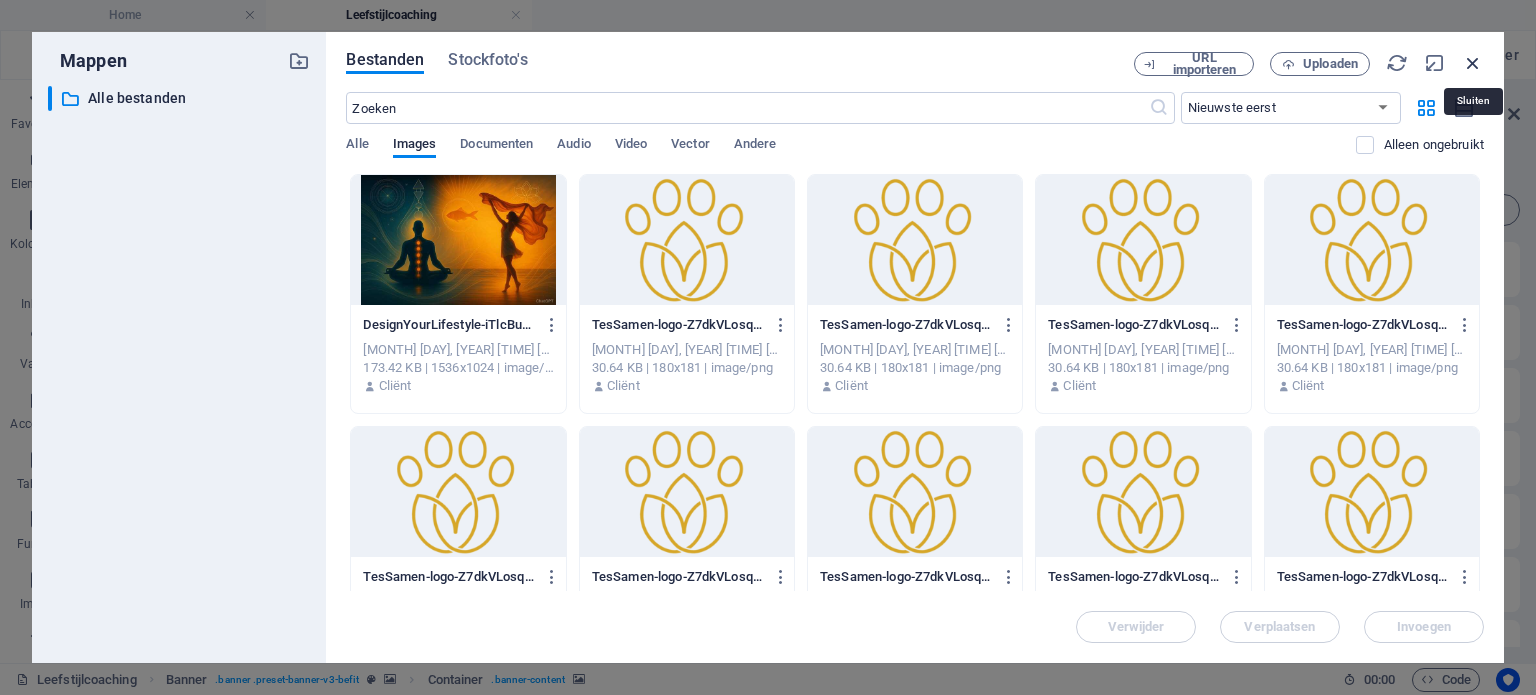 click at bounding box center (1473, 63) 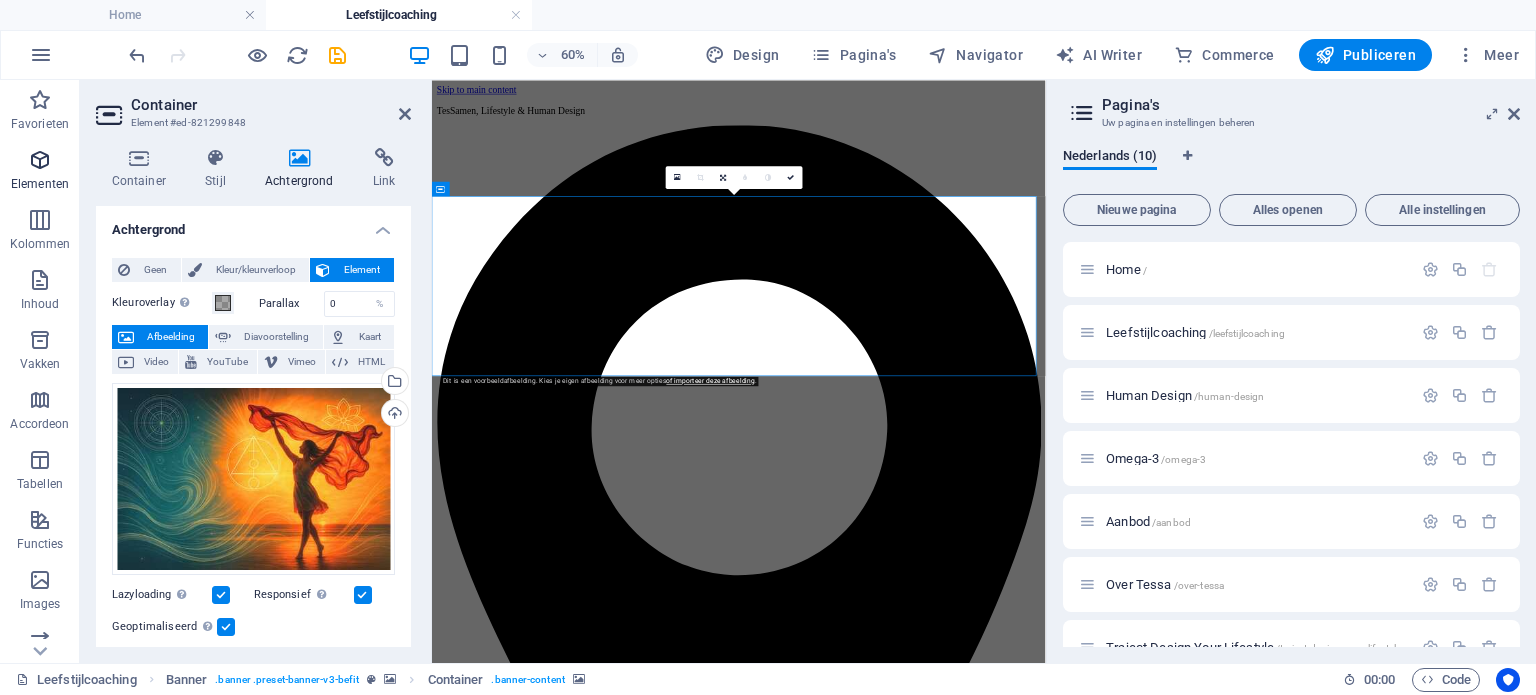 click on "Elementen" at bounding box center (40, 184) 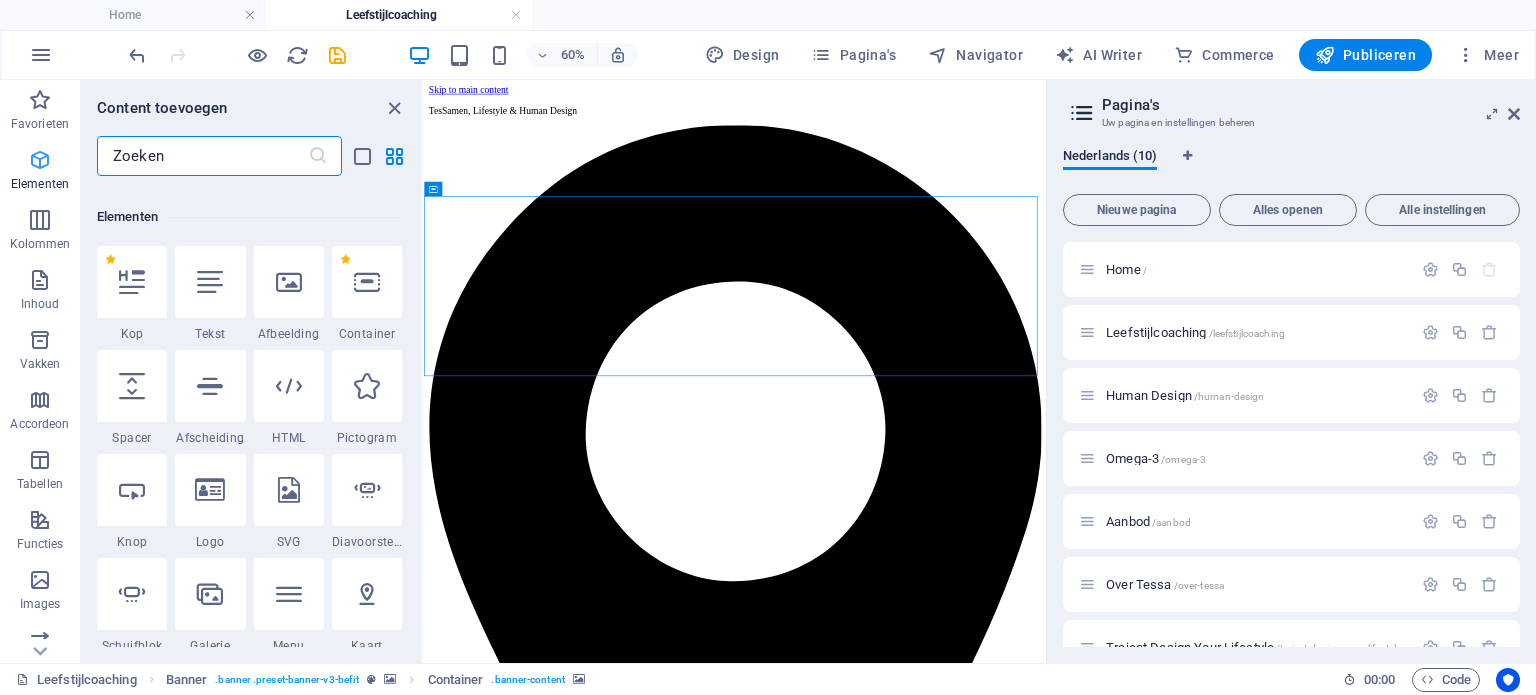scroll, scrollTop: 212, scrollLeft: 0, axis: vertical 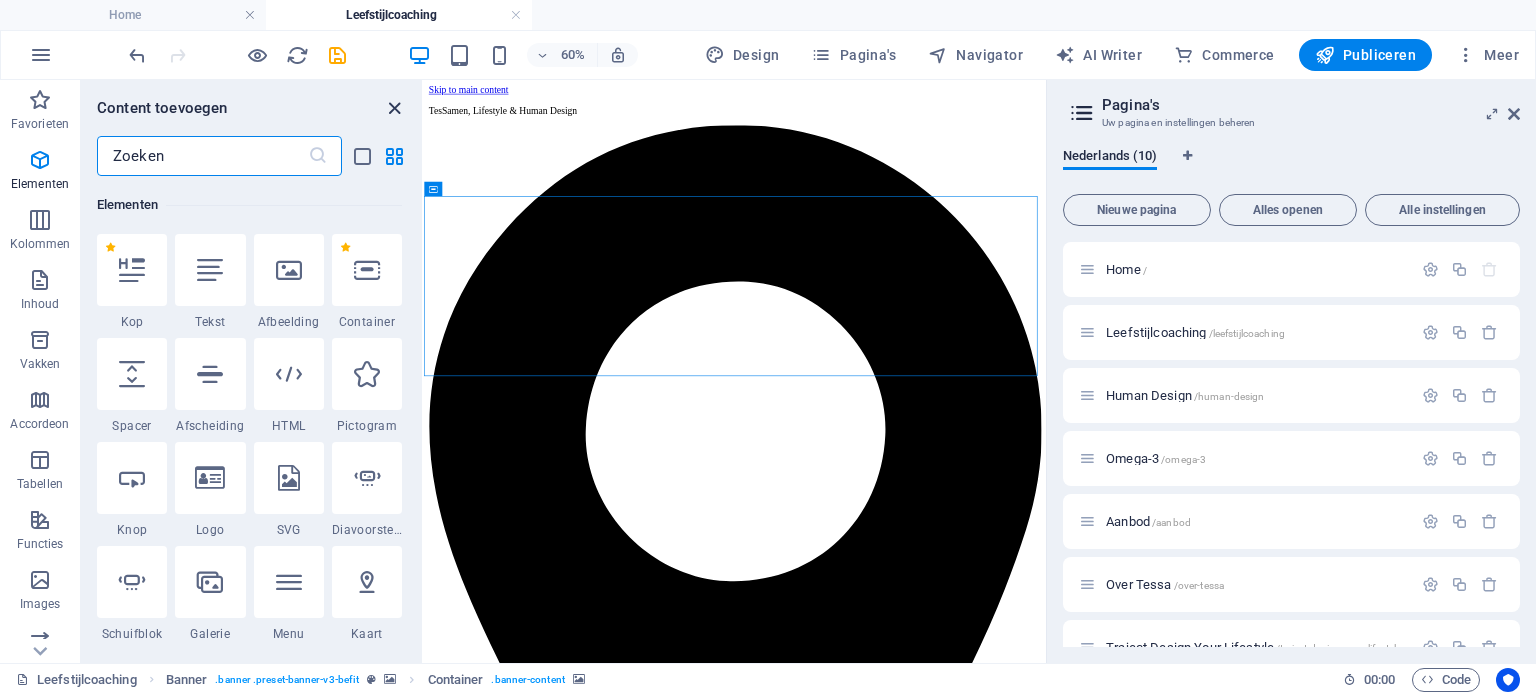 click at bounding box center [394, 108] 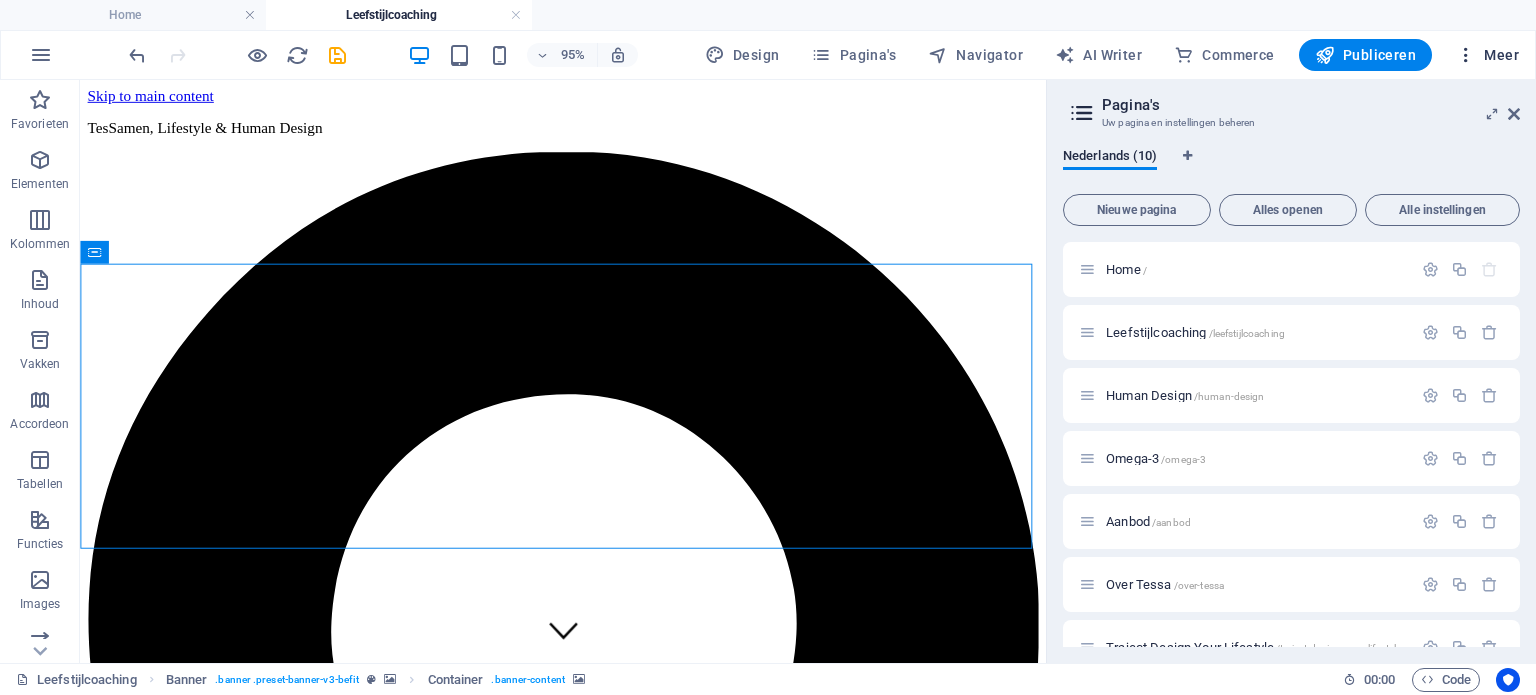 click on "Meer" at bounding box center (1487, 55) 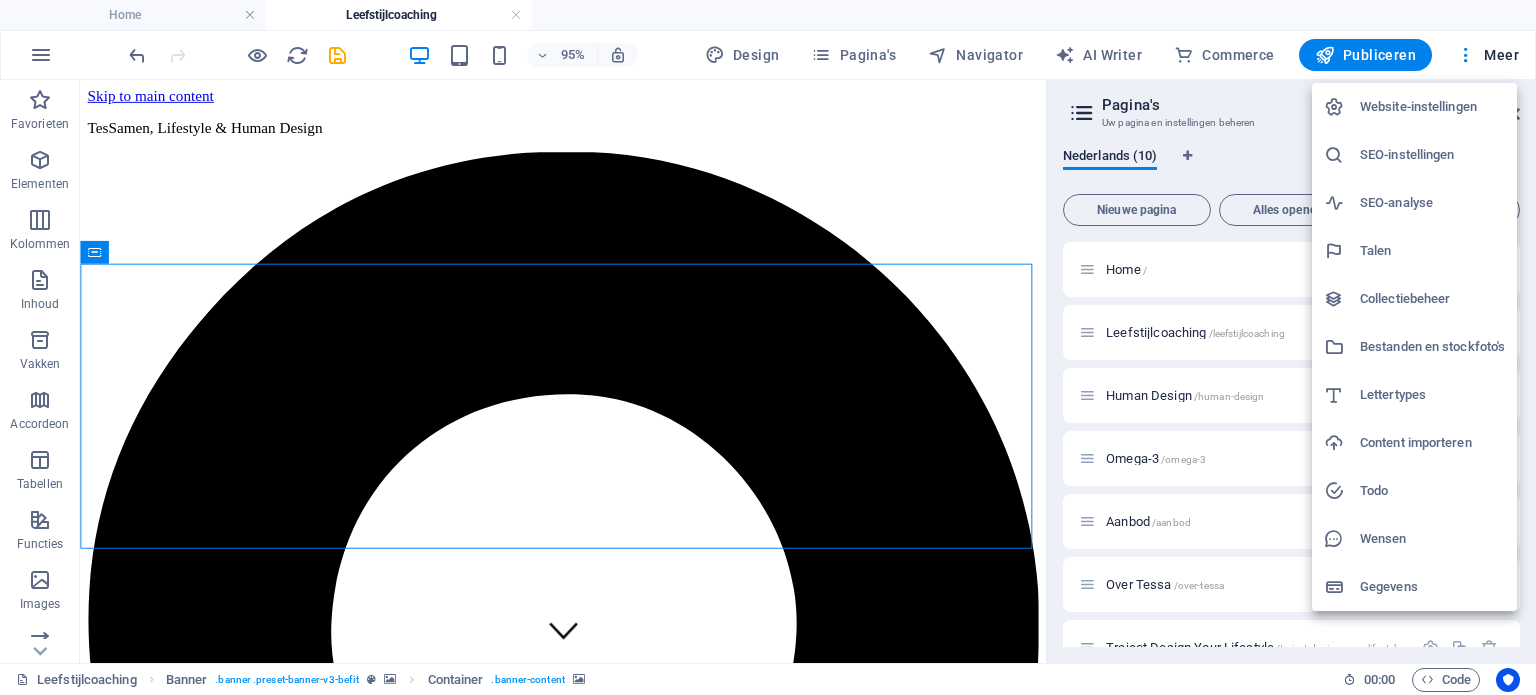 click on "Bestanden en stockfoto's" at bounding box center (1432, 347) 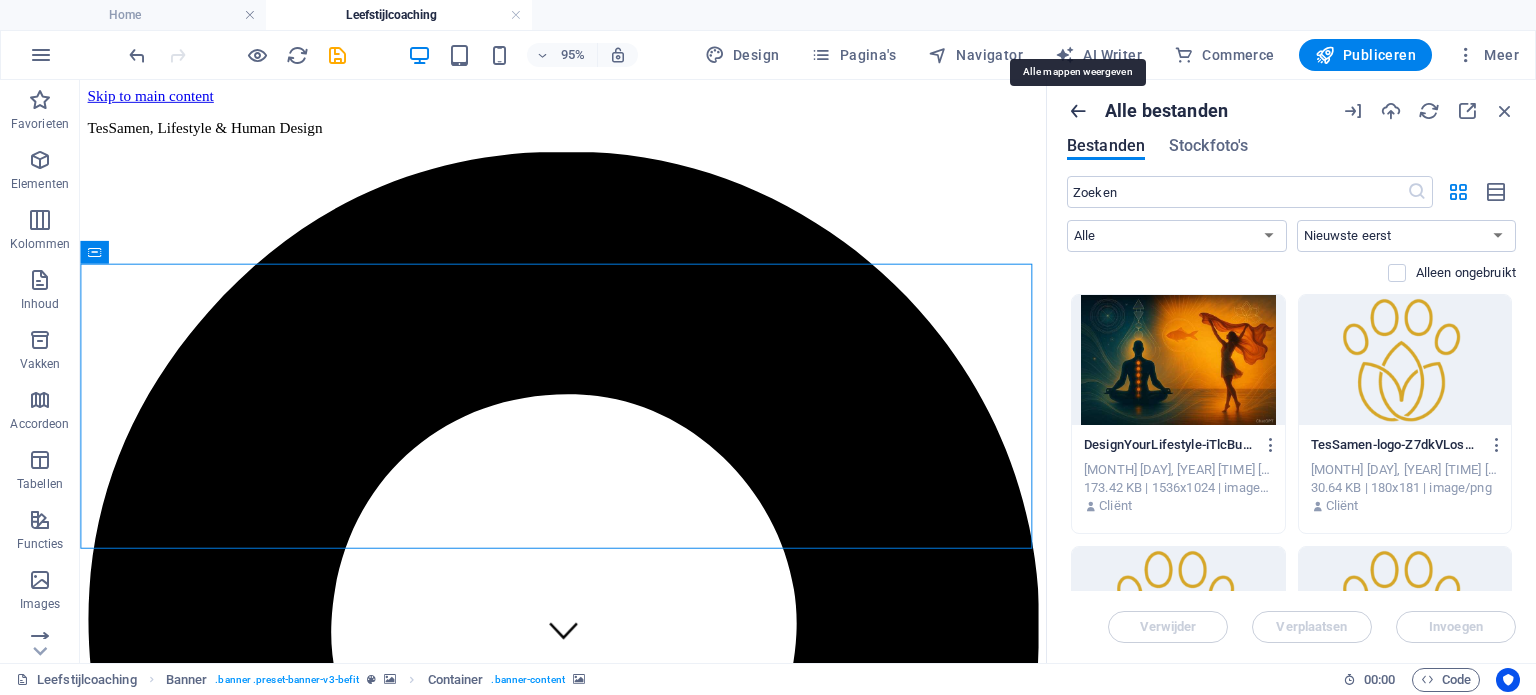 click at bounding box center (1078, 111) 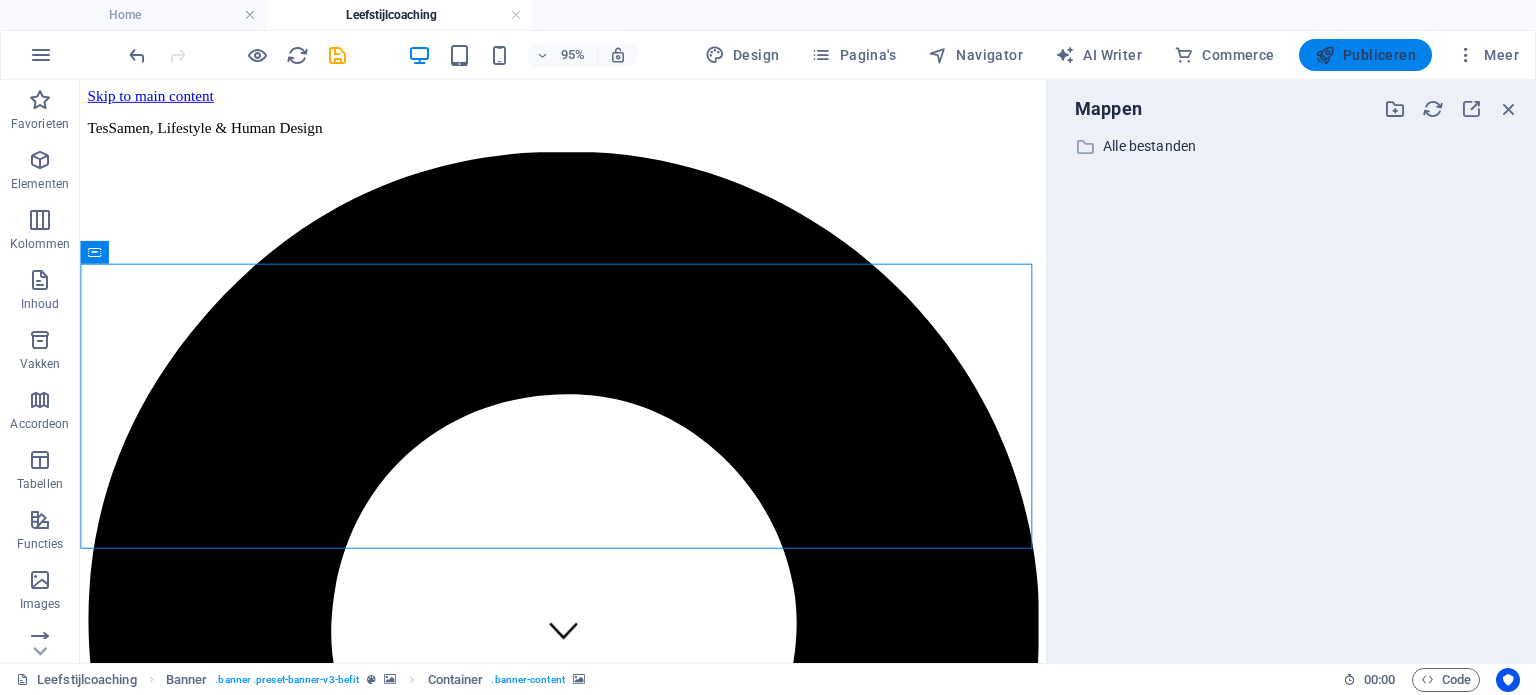 click on "Publiceren" at bounding box center (1365, 55) 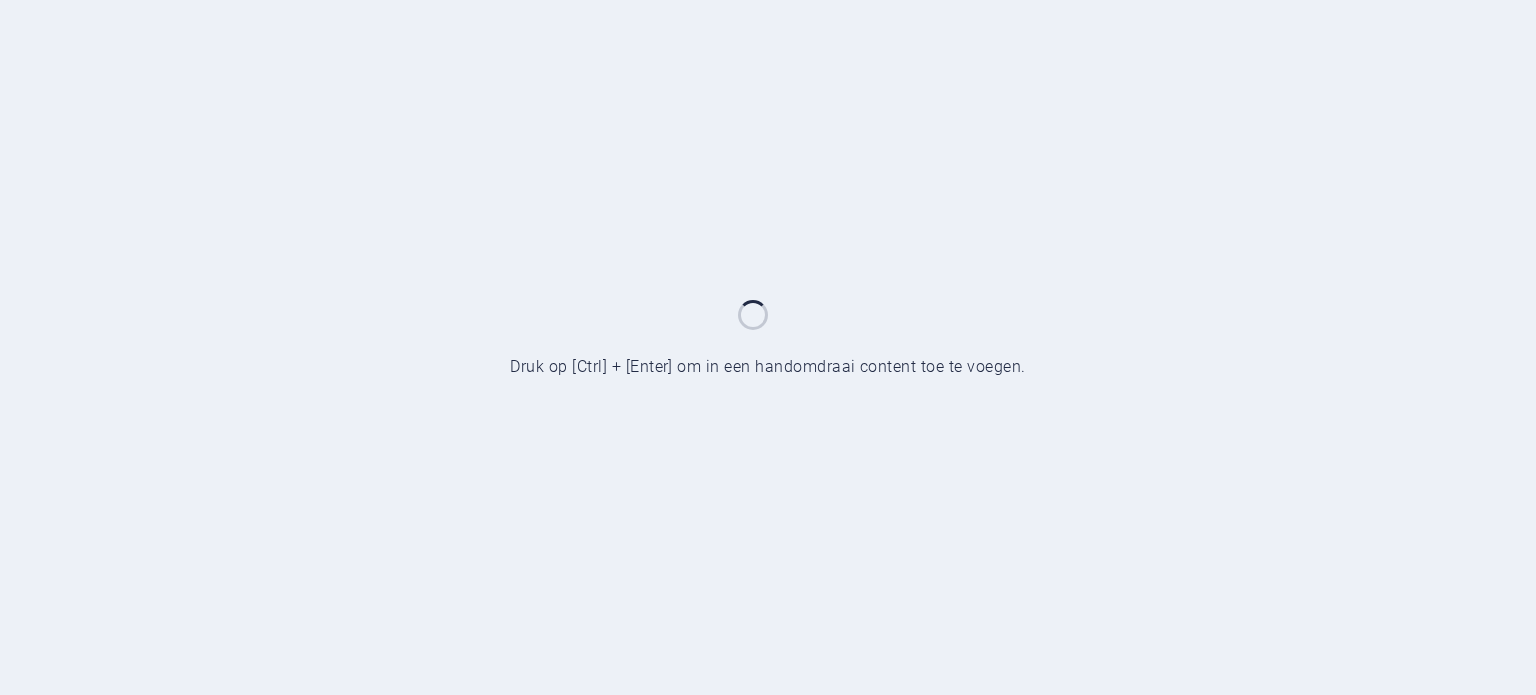 scroll, scrollTop: 0, scrollLeft: 0, axis: both 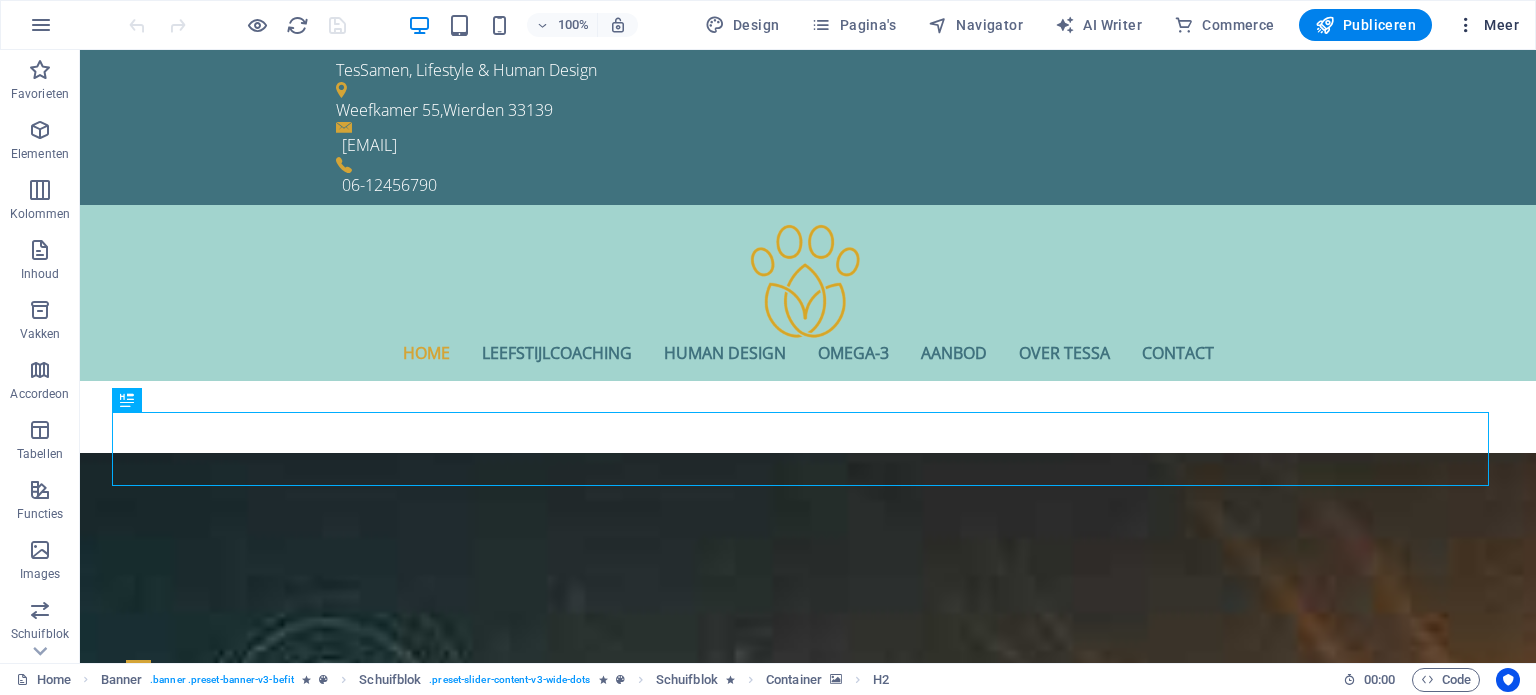 click on "Meer" at bounding box center (1487, 25) 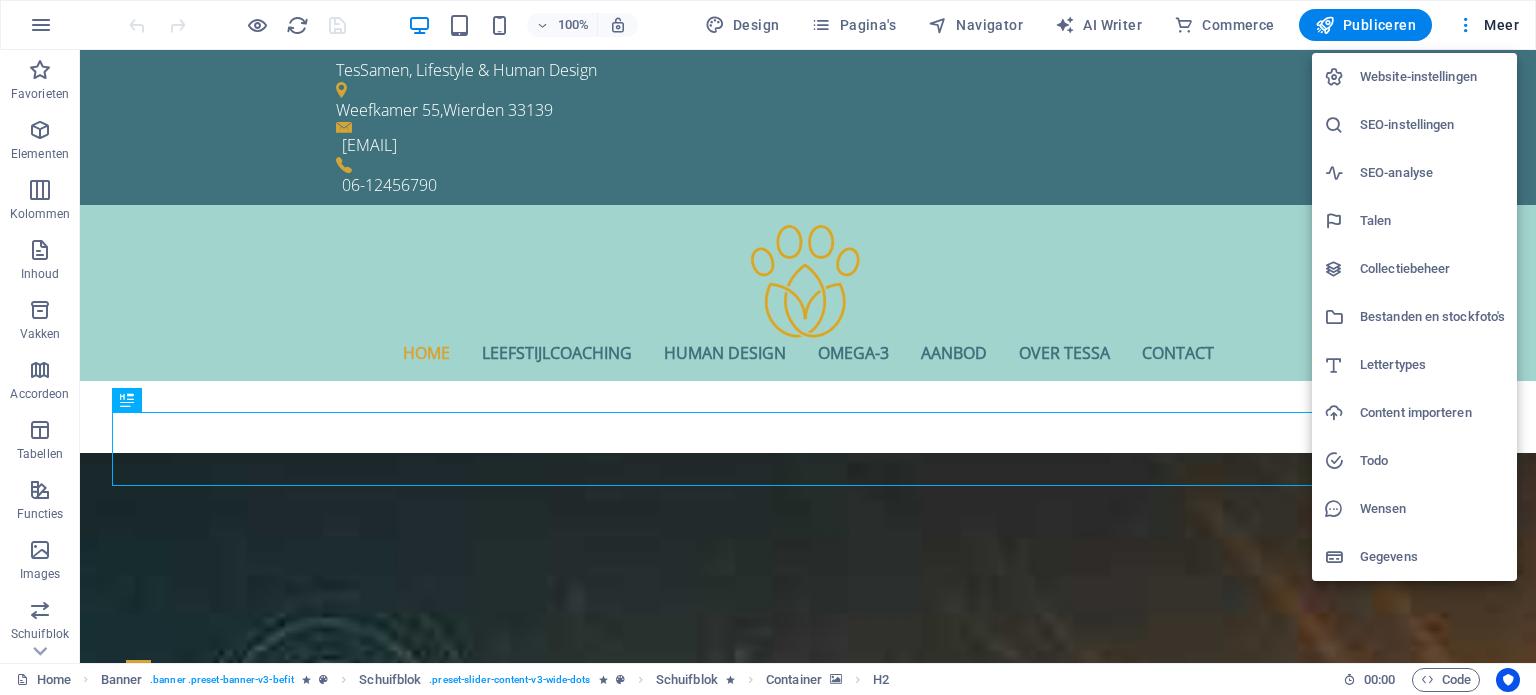 click on "Bestanden en stockfoto's" at bounding box center [1432, 317] 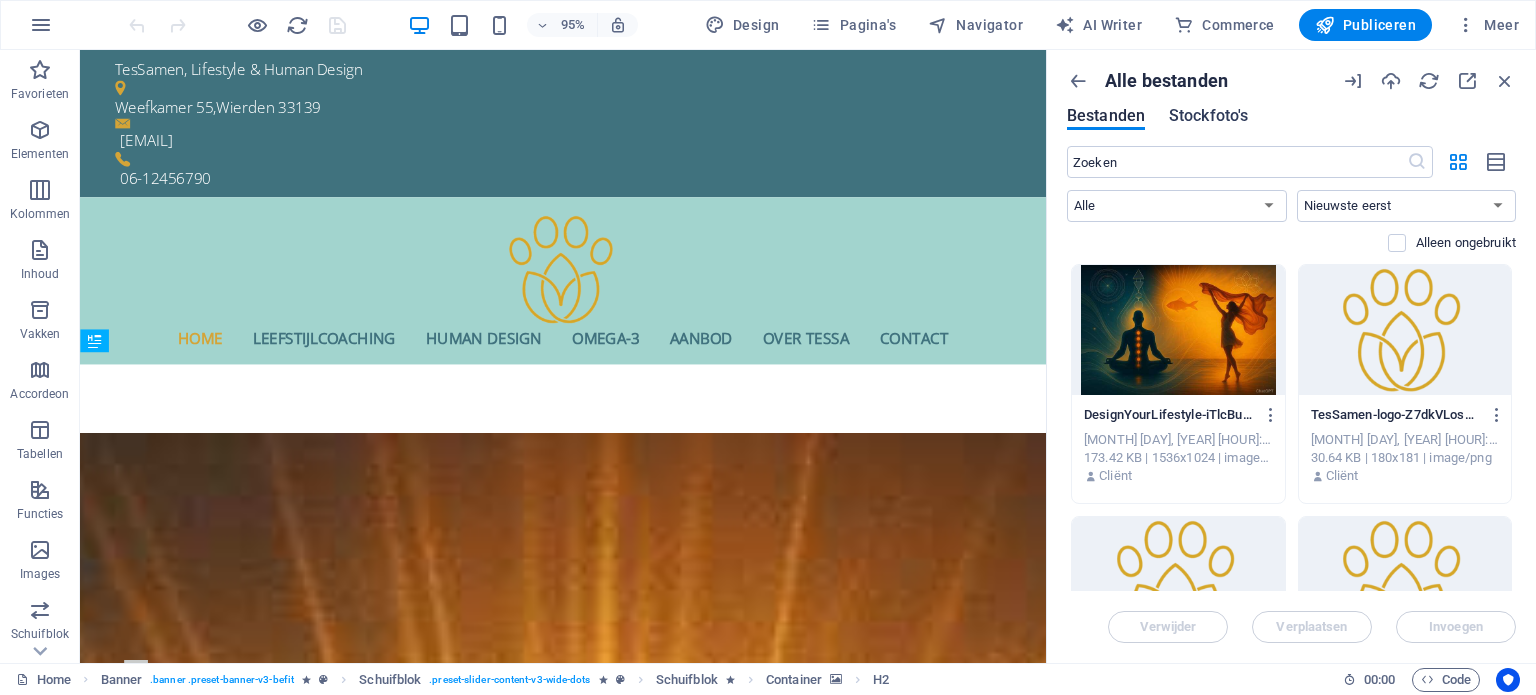 click on "Stockfoto's" at bounding box center [1208, 116] 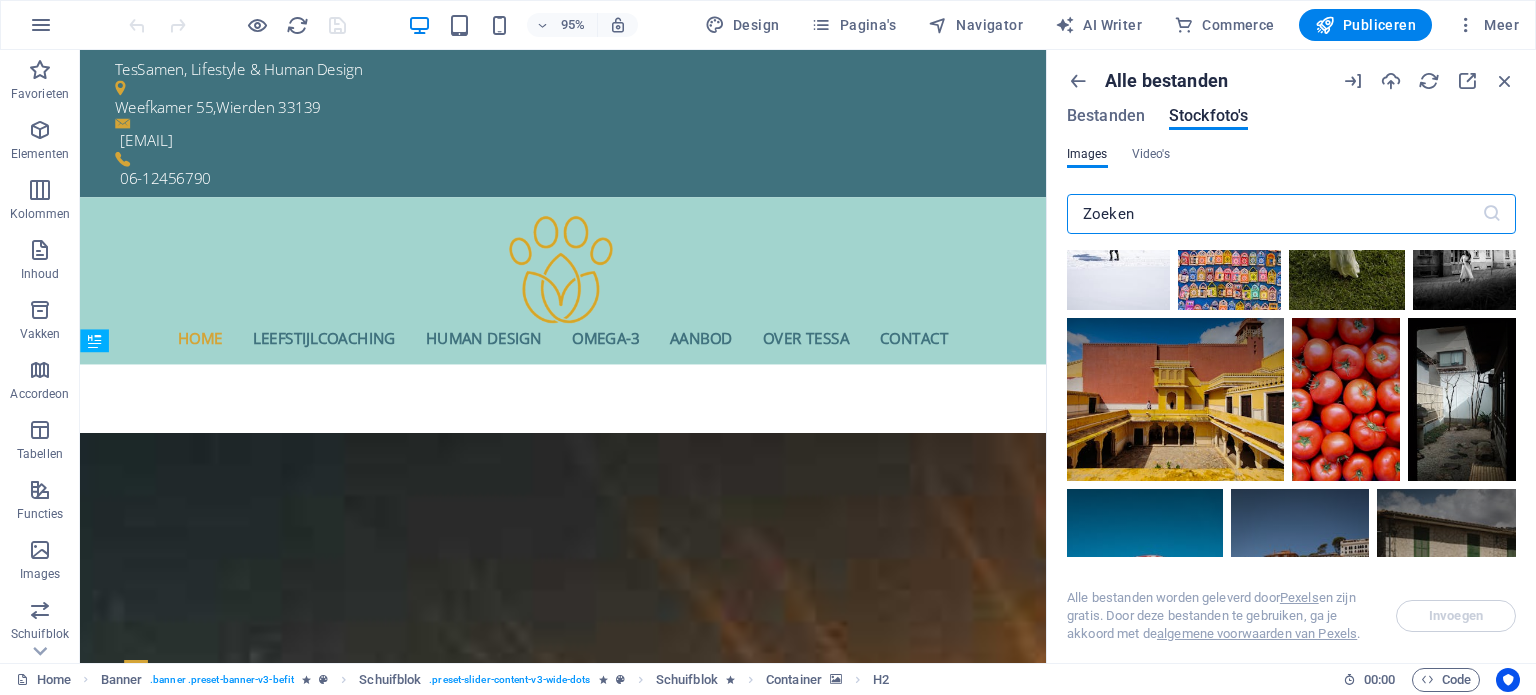 scroll, scrollTop: 0, scrollLeft: 0, axis: both 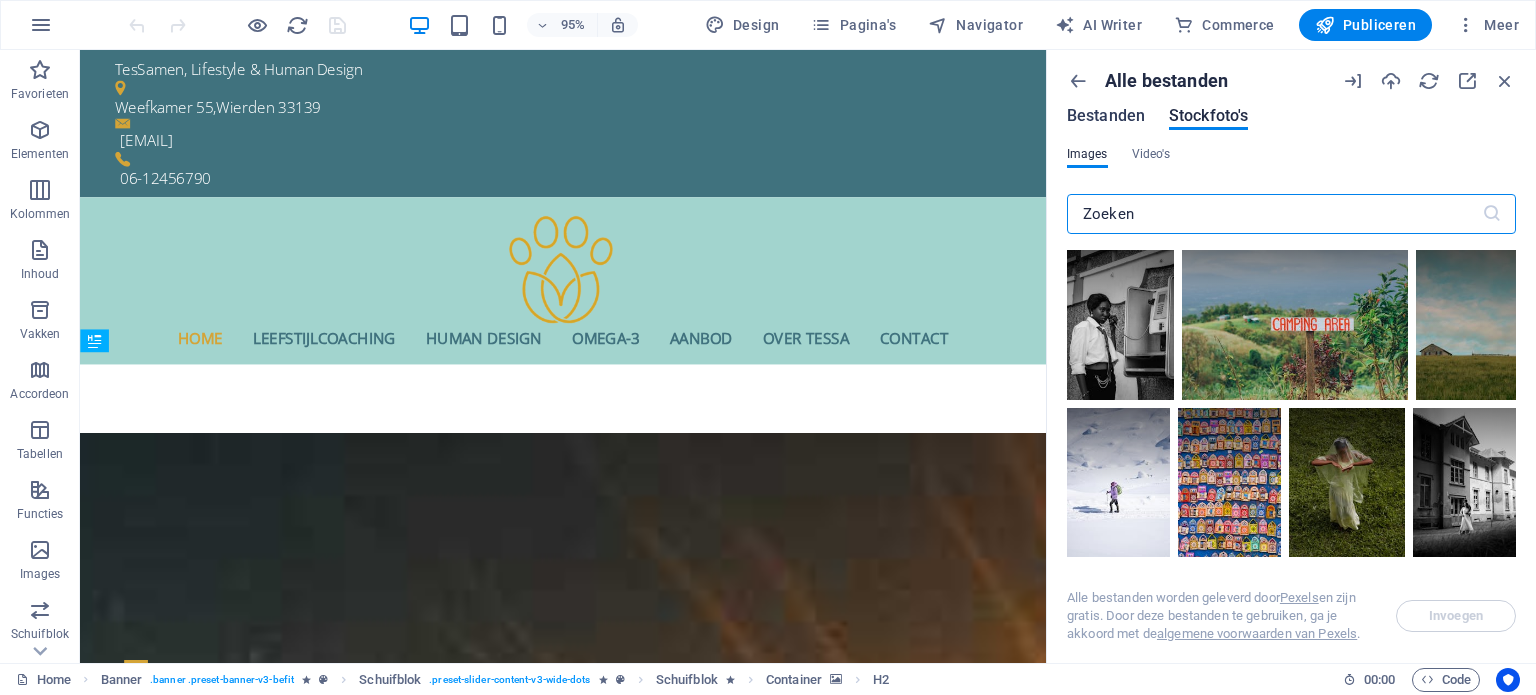 click on "Bestanden" at bounding box center (1106, 116) 